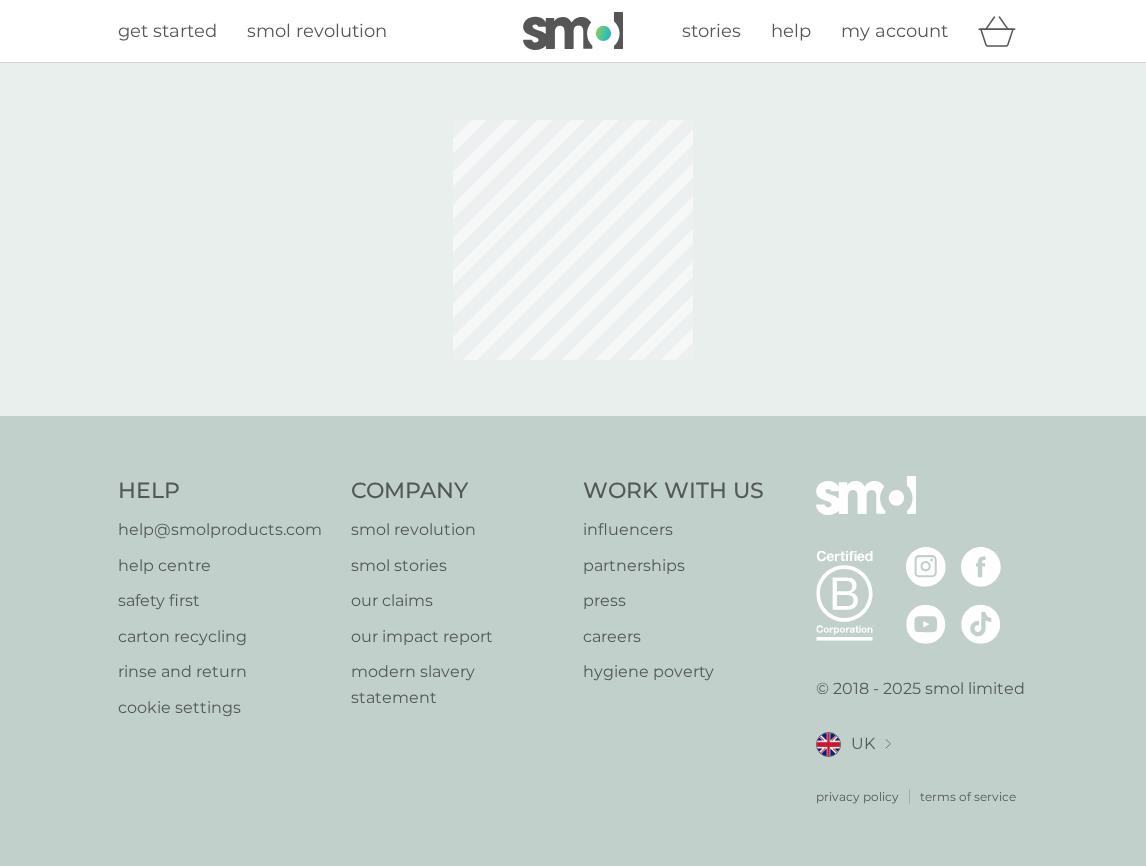 scroll, scrollTop: 0, scrollLeft: 0, axis: both 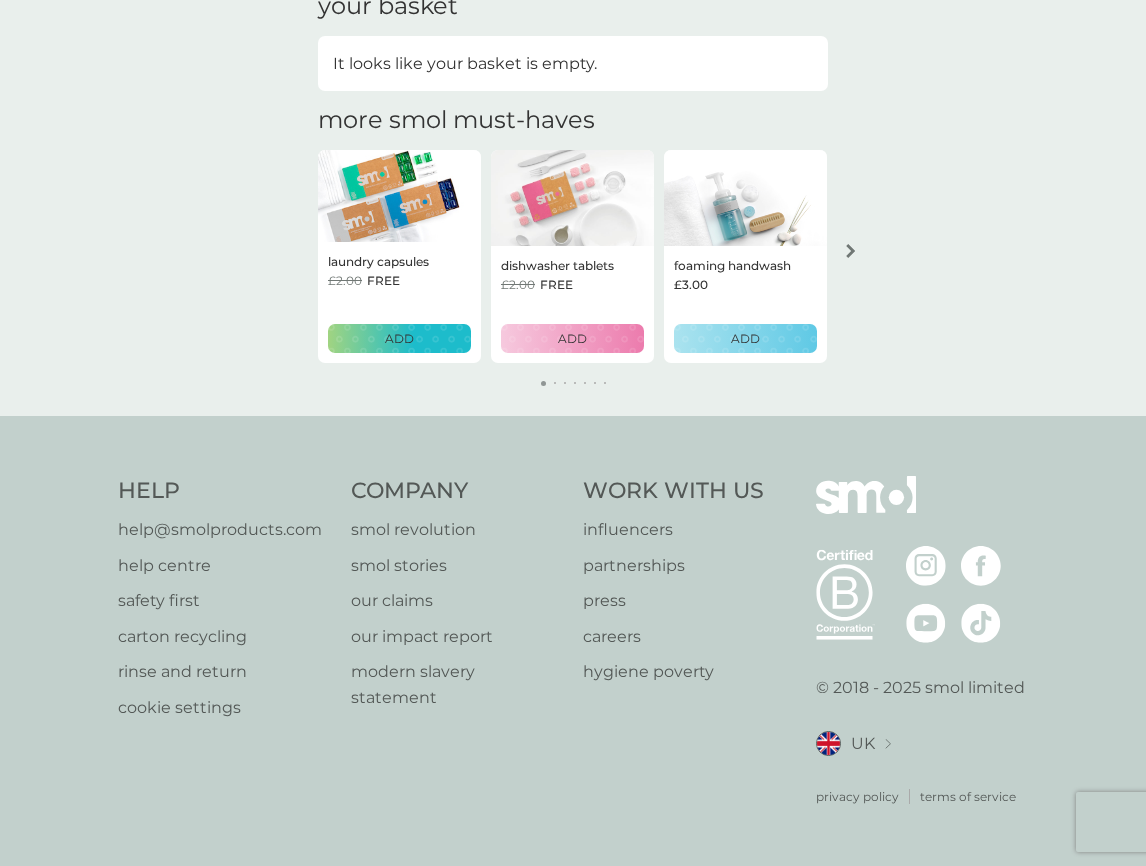 click on "cookie settings" at bounding box center [220, 708] 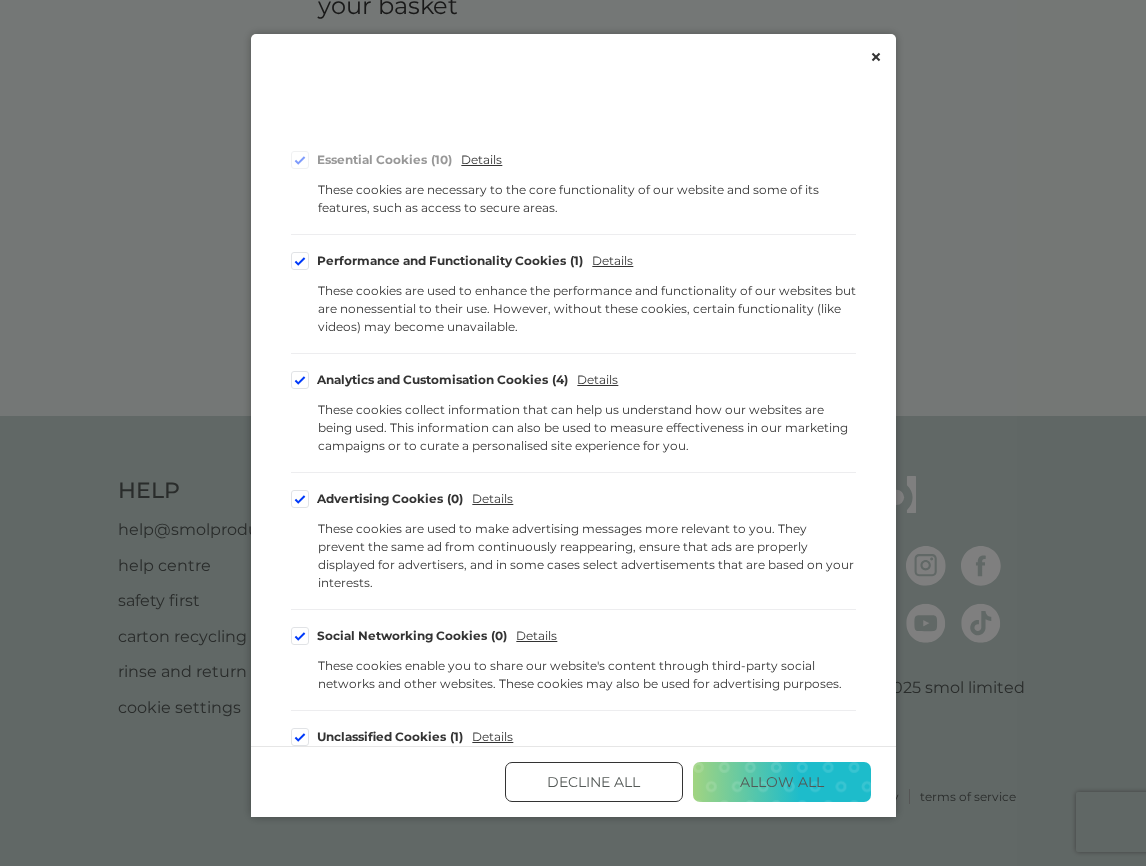 scroll, scrollTop: 196, scrollLeft: 0, axis: vertical 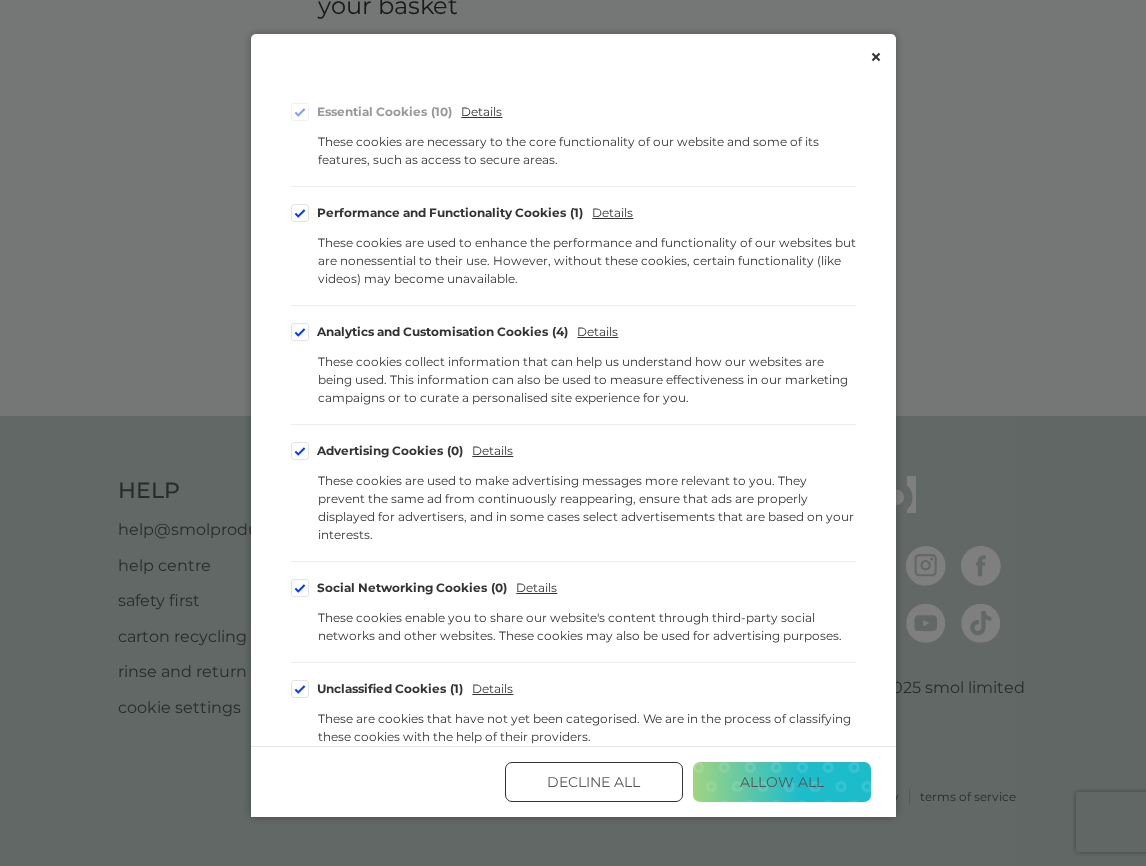 click at bounding box center [300, 332] 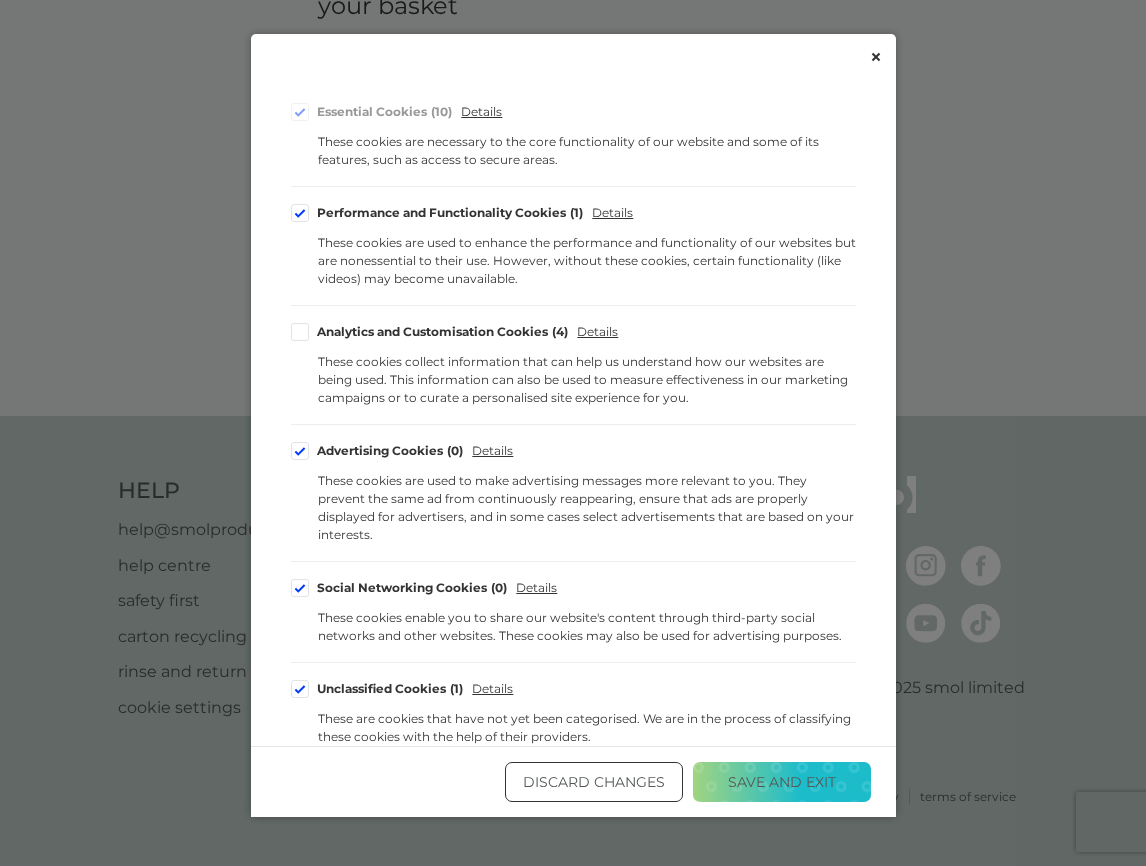 click at bounding box center [300, 451] 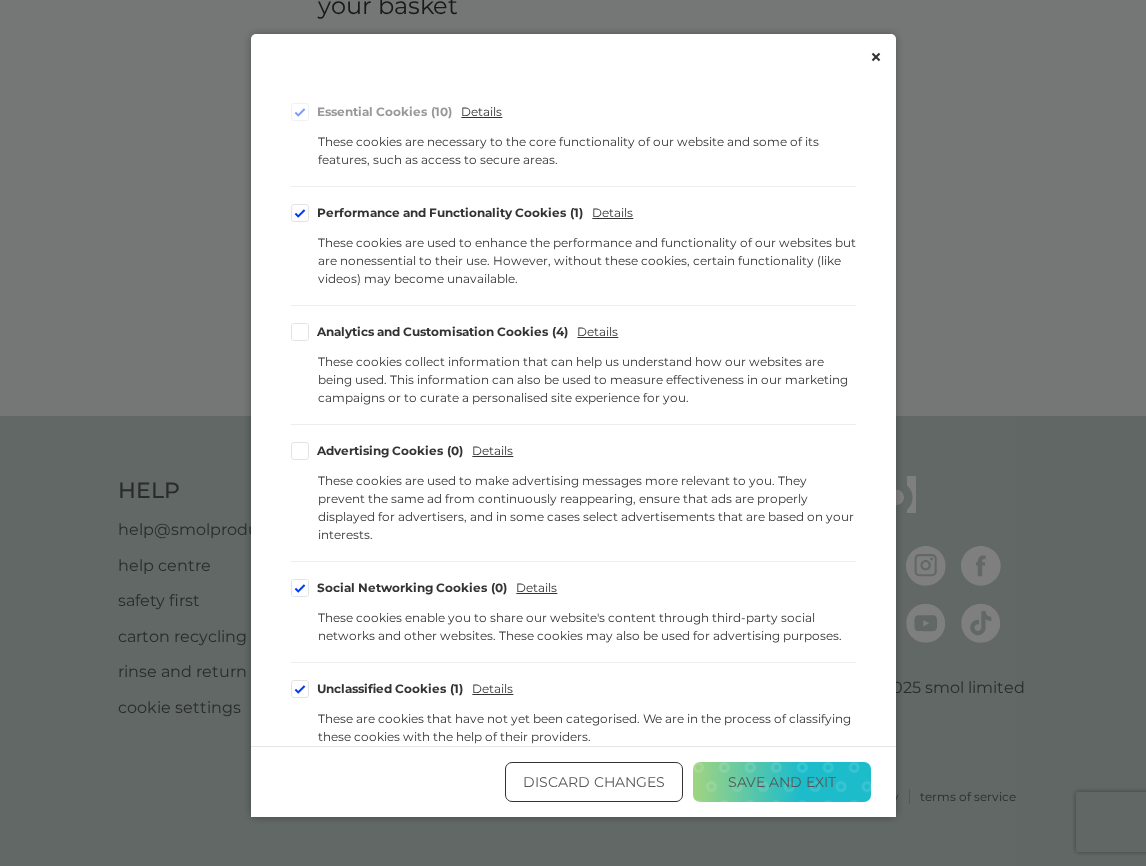 click on "Save and Exit" at bounding box center [782, 782] 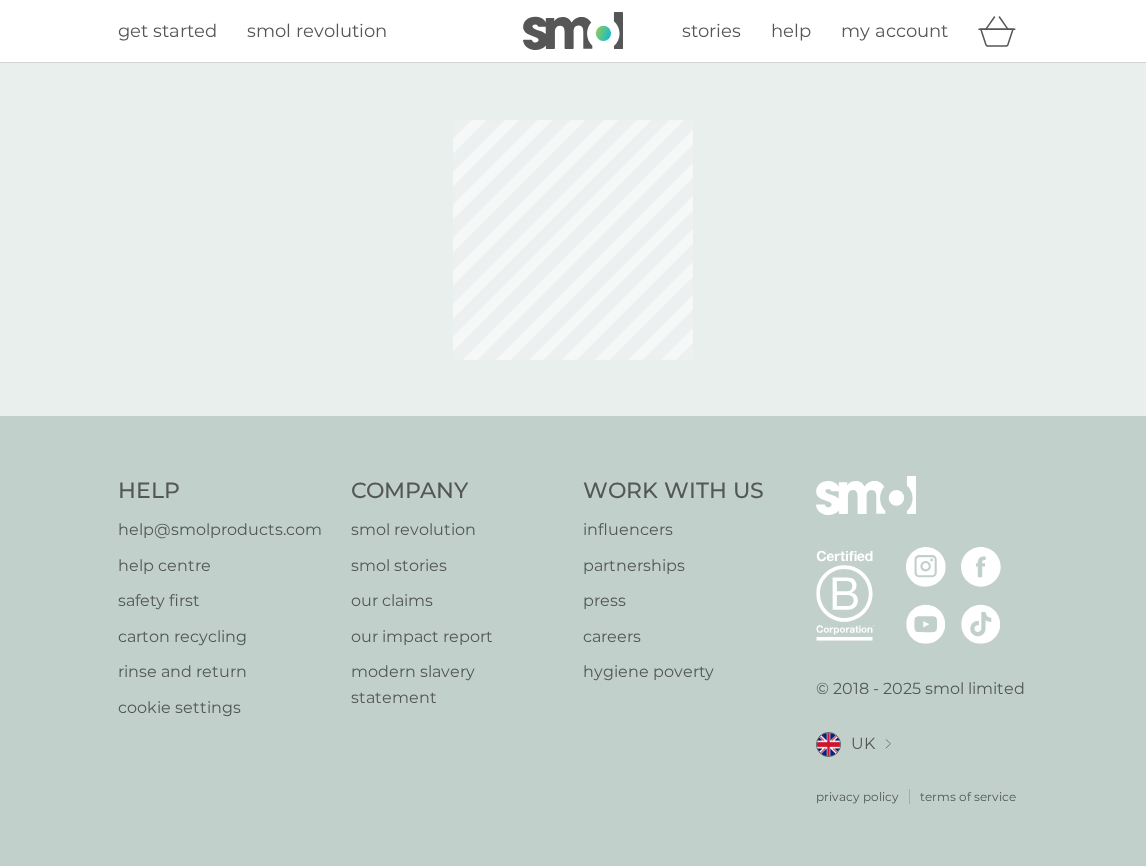 scroll, scrollTop: 0, scrollLeft: 0, axis: both 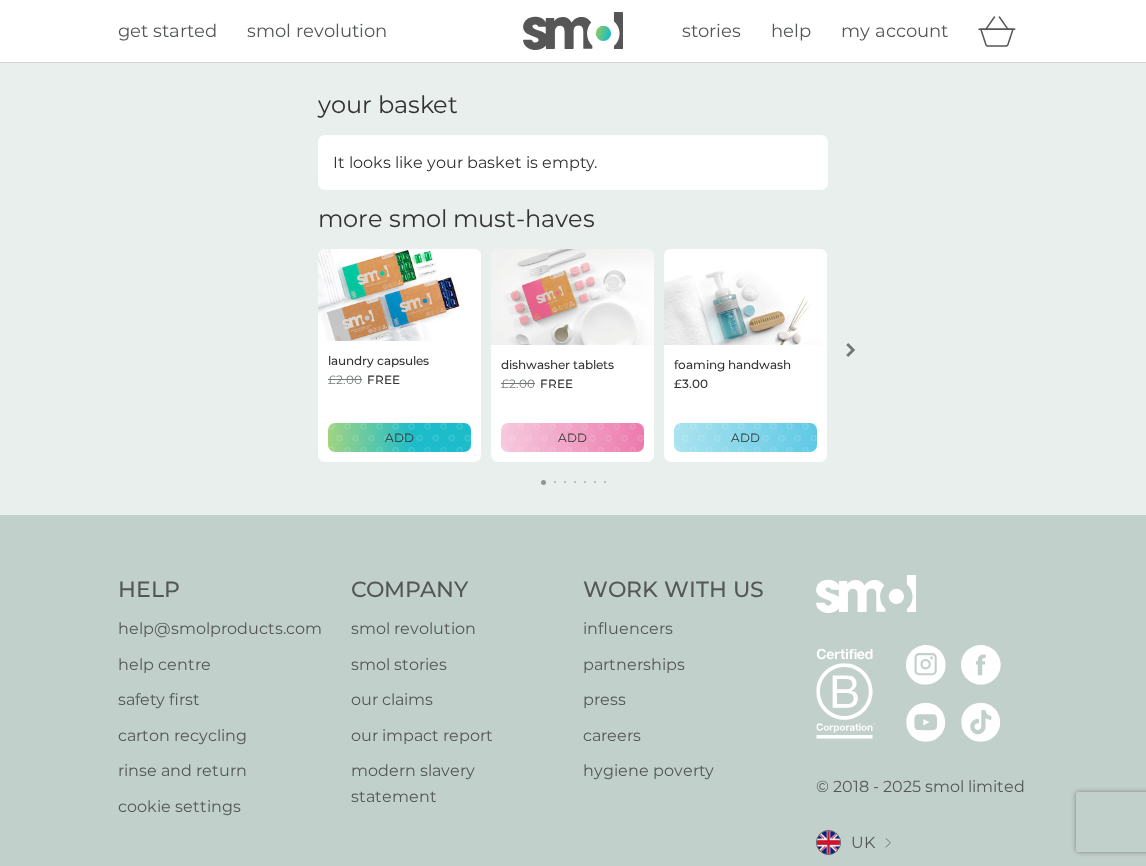 click on "Help" at bounding box center [220, 590] 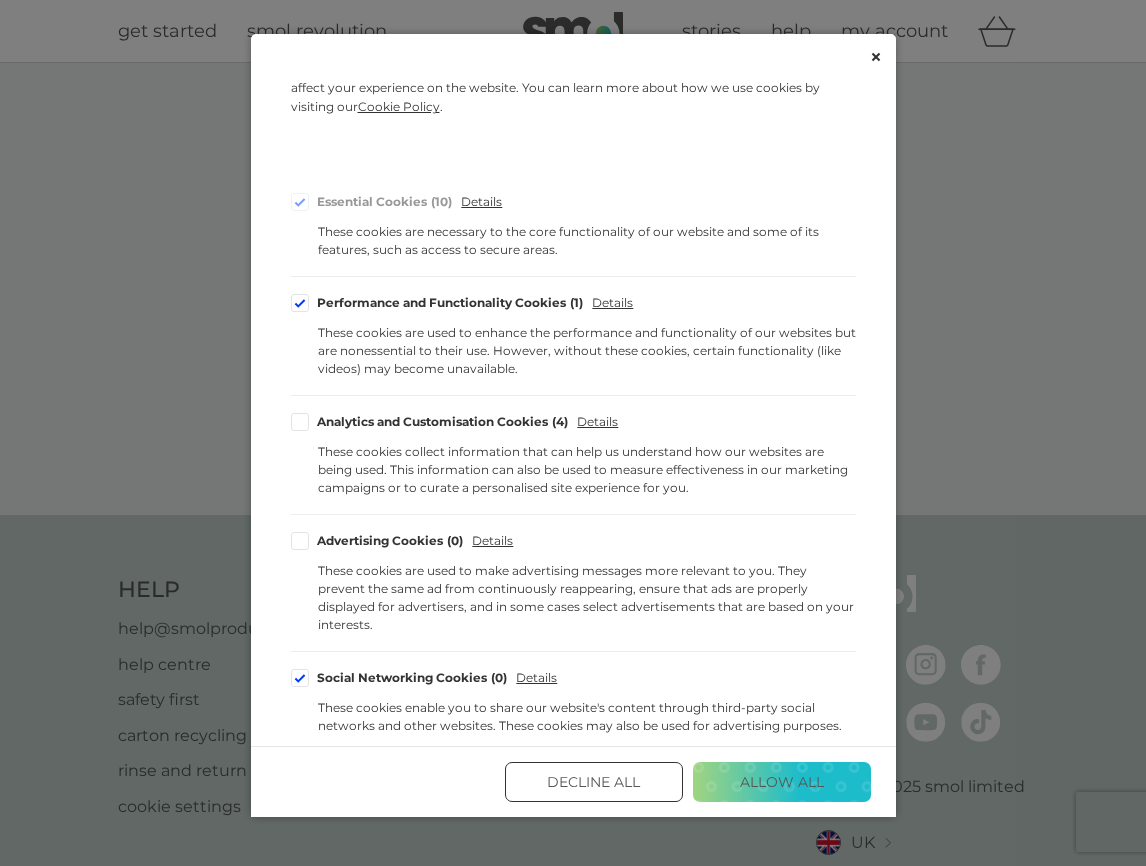 scroll, scrollTop: 0, scrollLeft: 0, axis: both 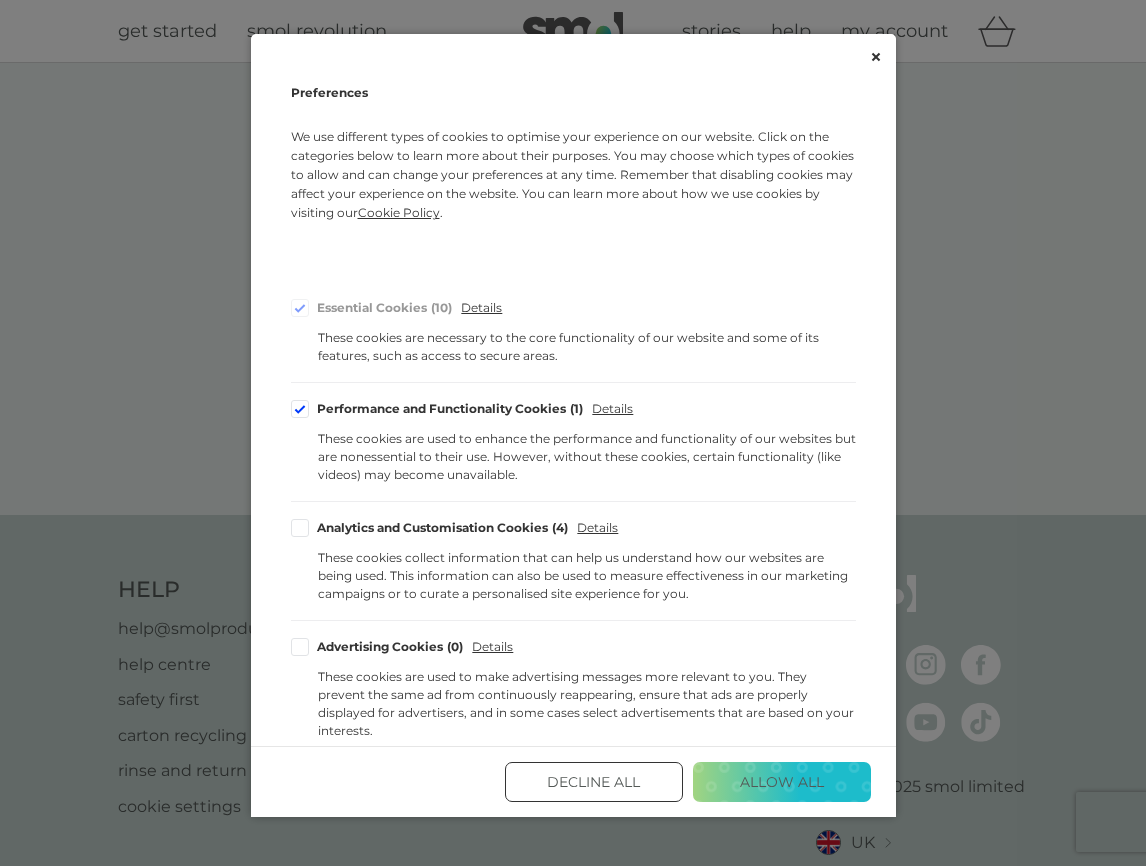 click 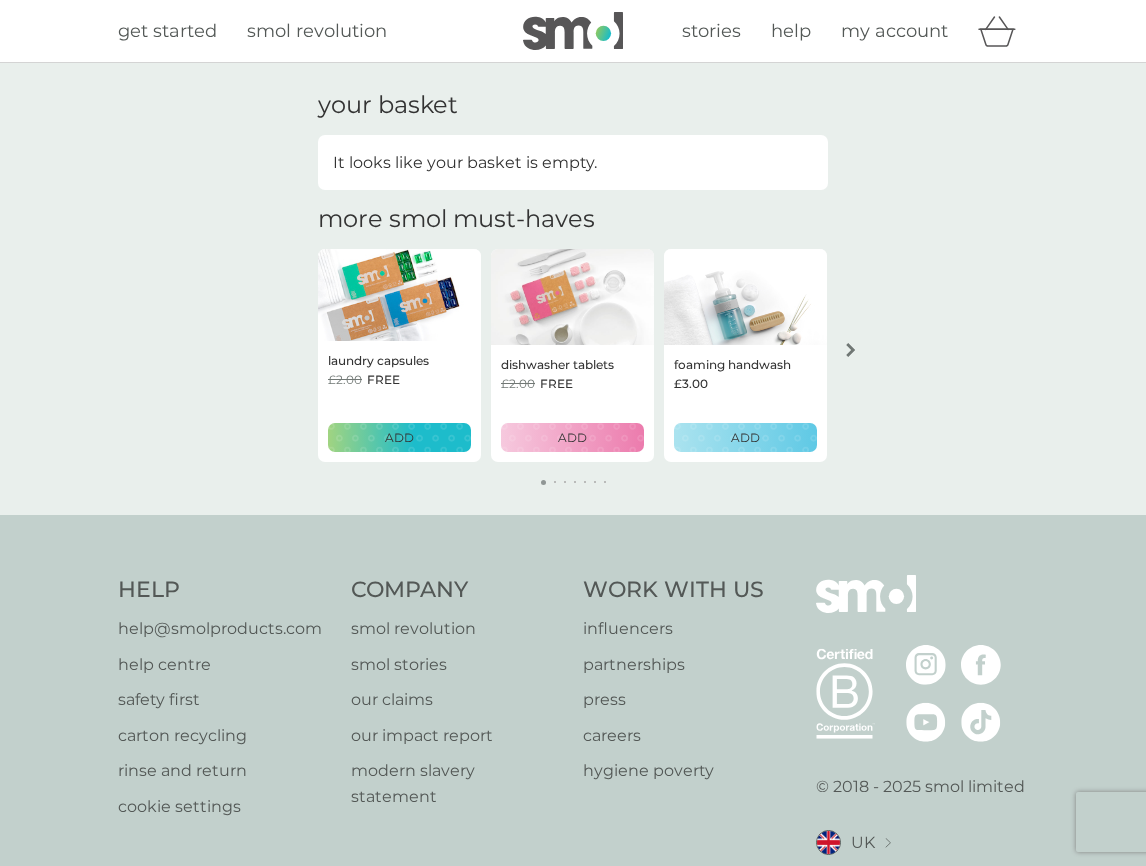 click at bounding box center (573, 31) 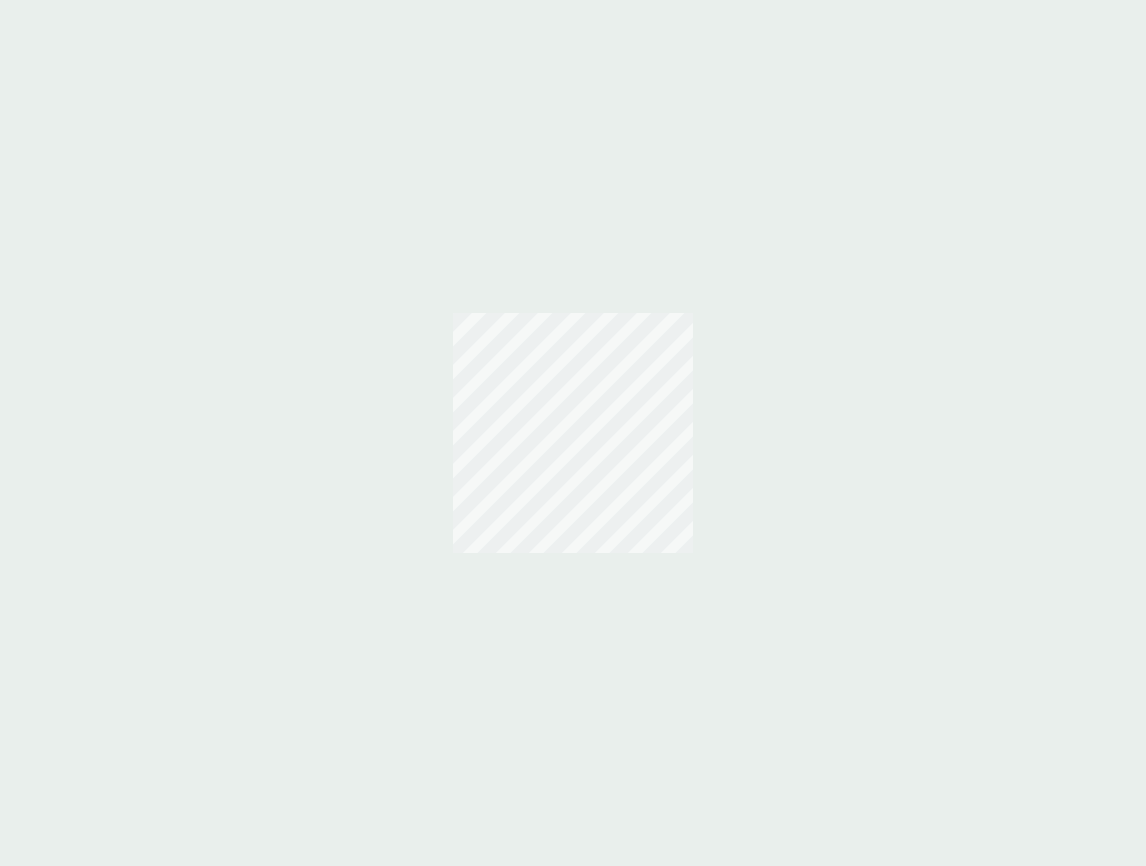 scroll, scrollTop: 0, scrollLeft: 0, axis: both 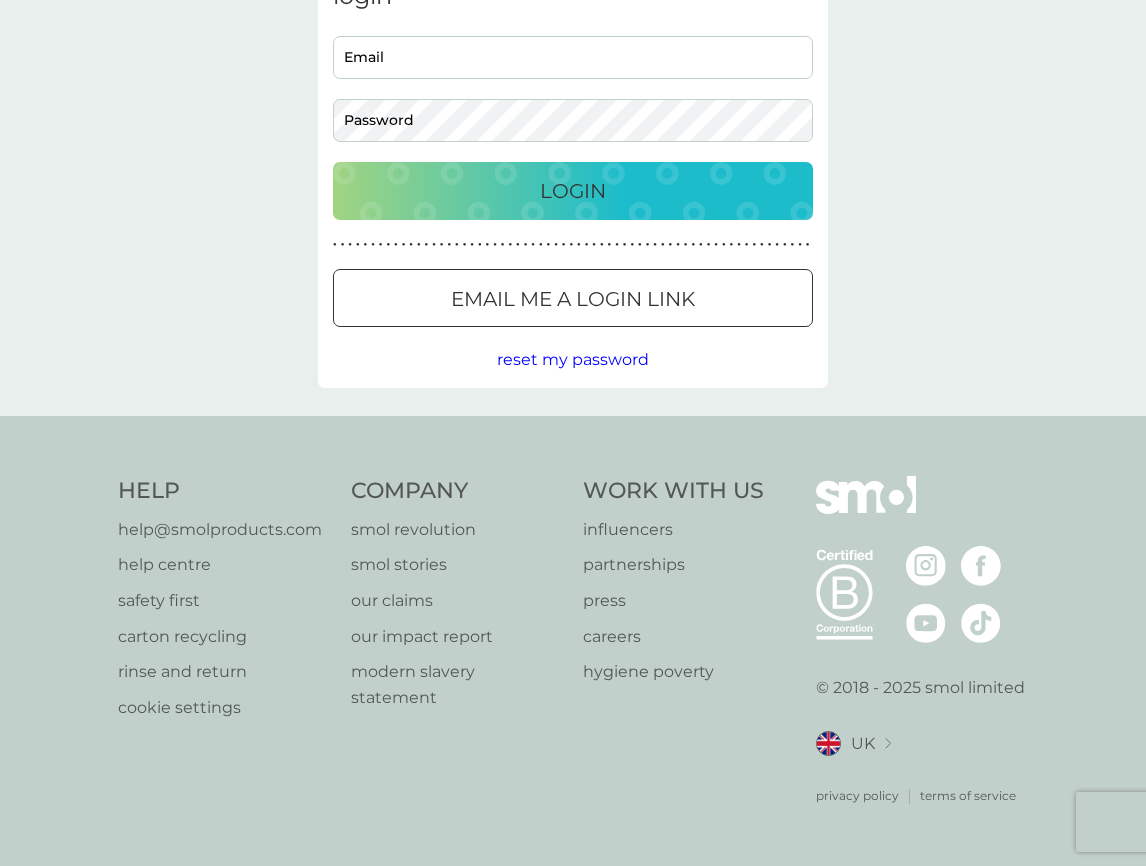 click on "cookie settings" at bounding box center (220, 708) 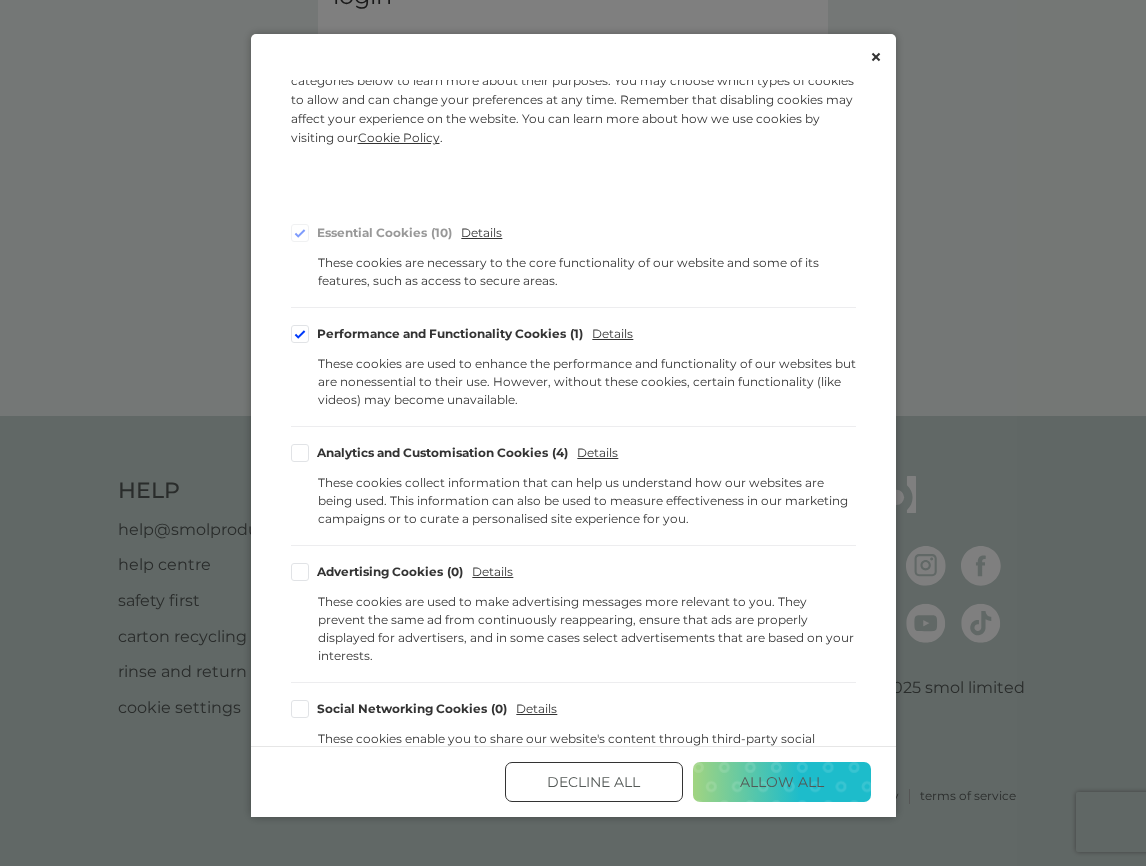 scroll, scrollTop: 0, scrollLeft: 0, axis: both 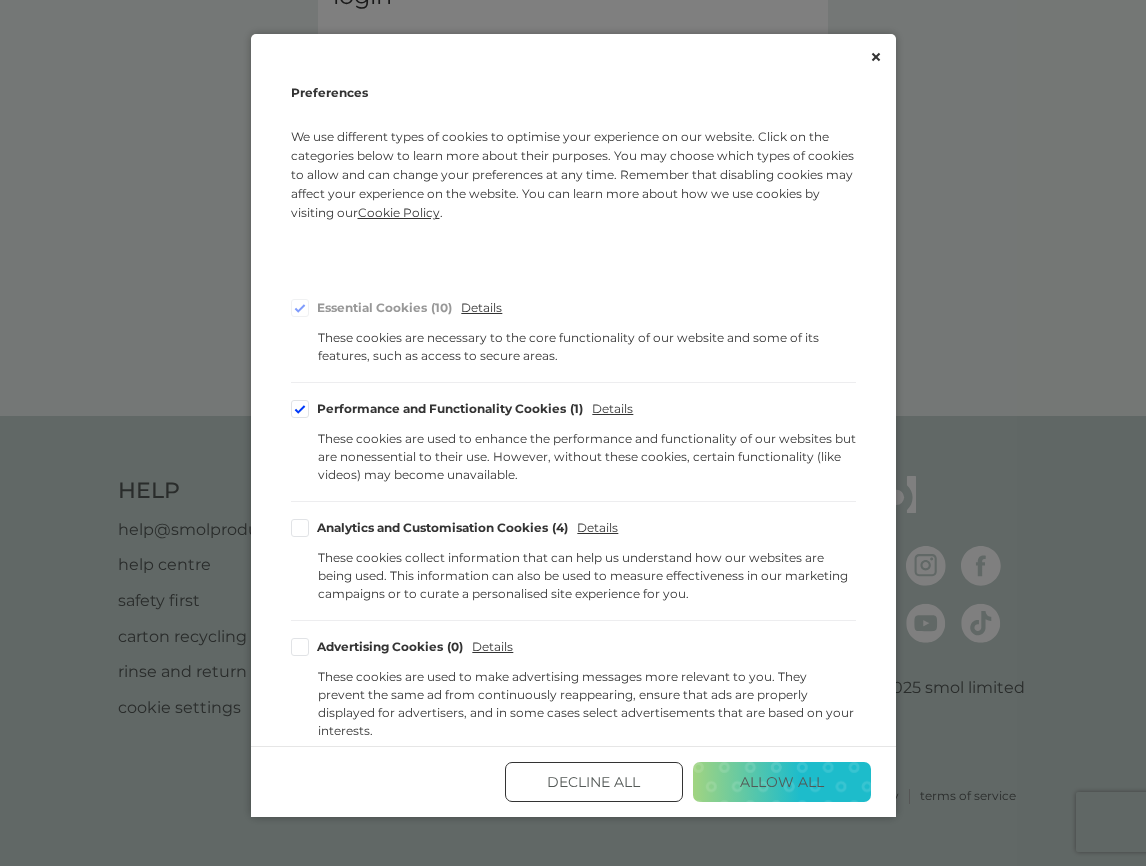 click 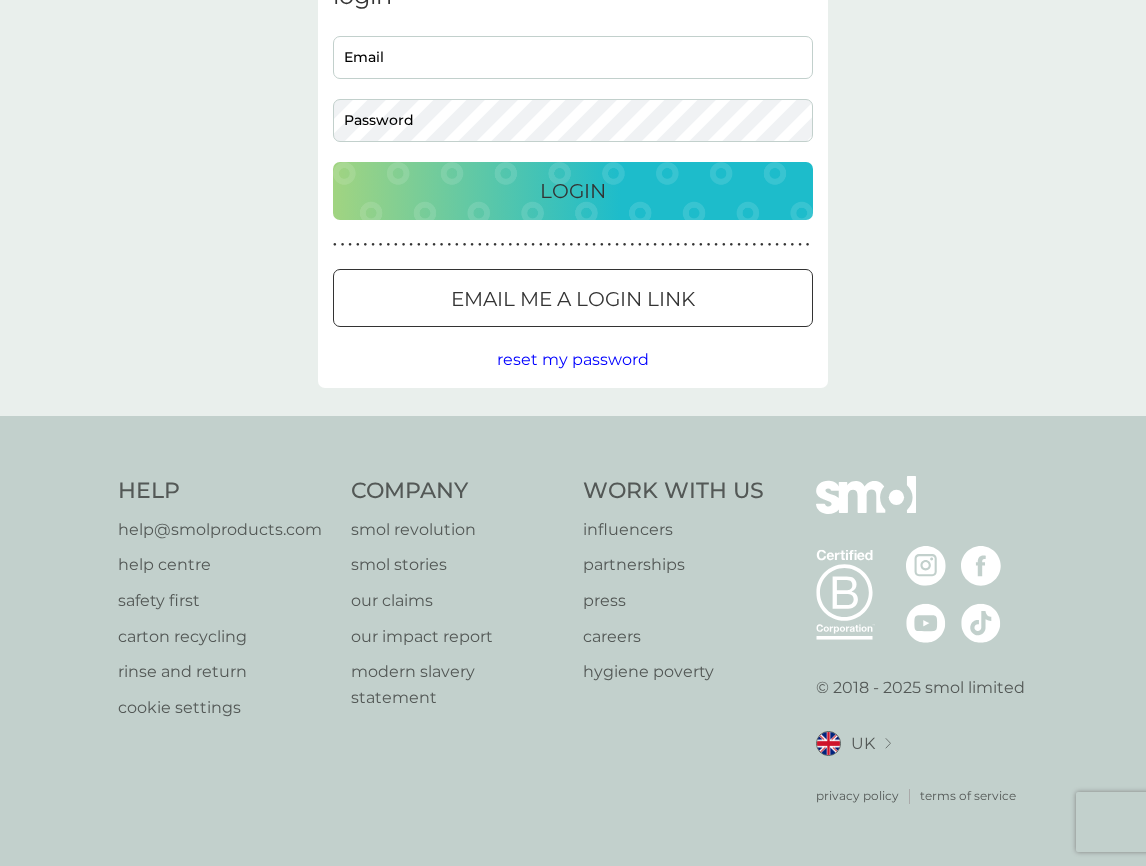 click on "cookie settings" at bounding box center [220, 708] 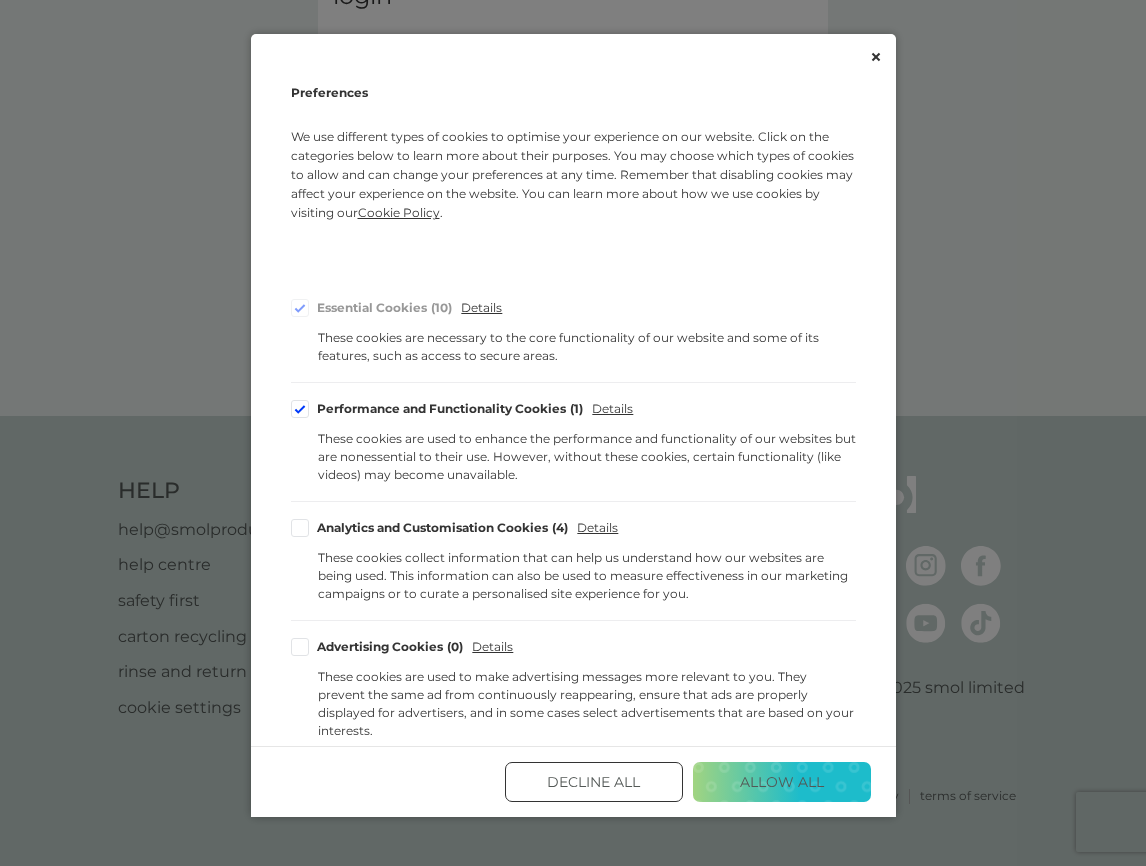 scroll, scrollTop: 196, scrollLeft: 0, axis: vertical 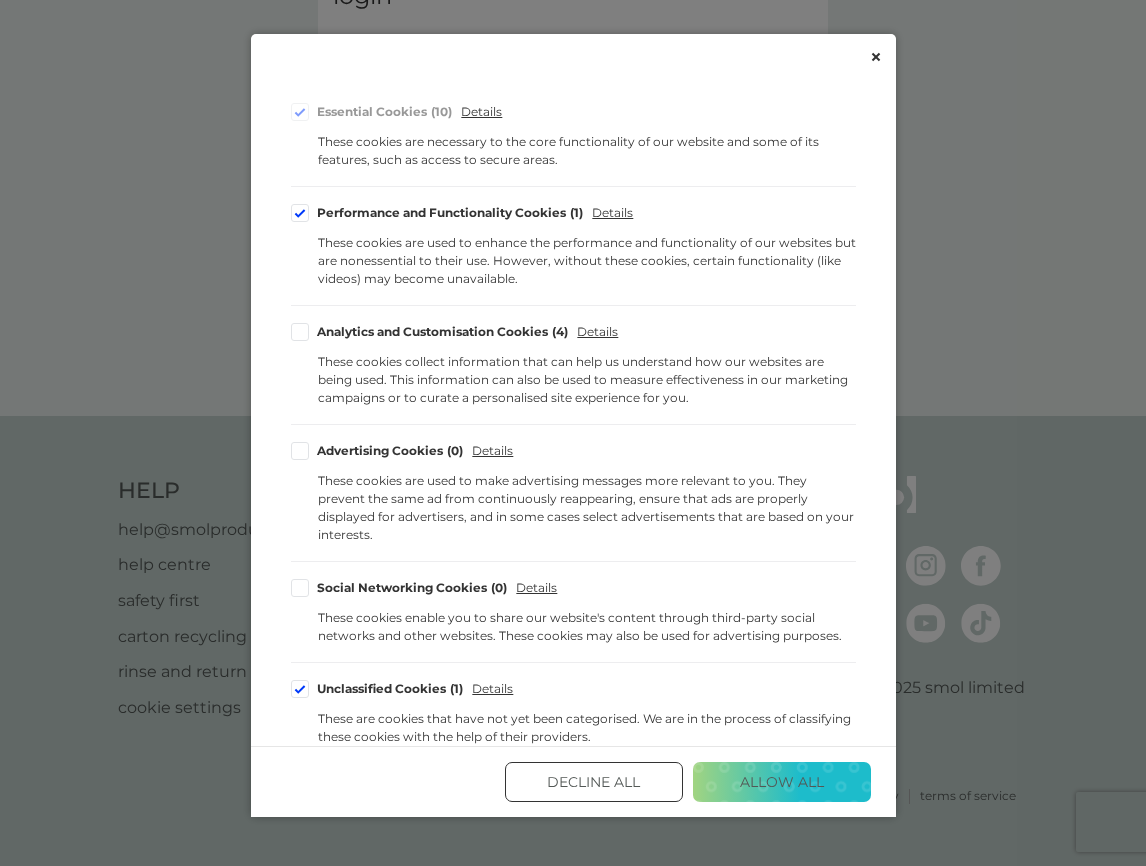 click on "Decline All" at bounding box center [594, 782] 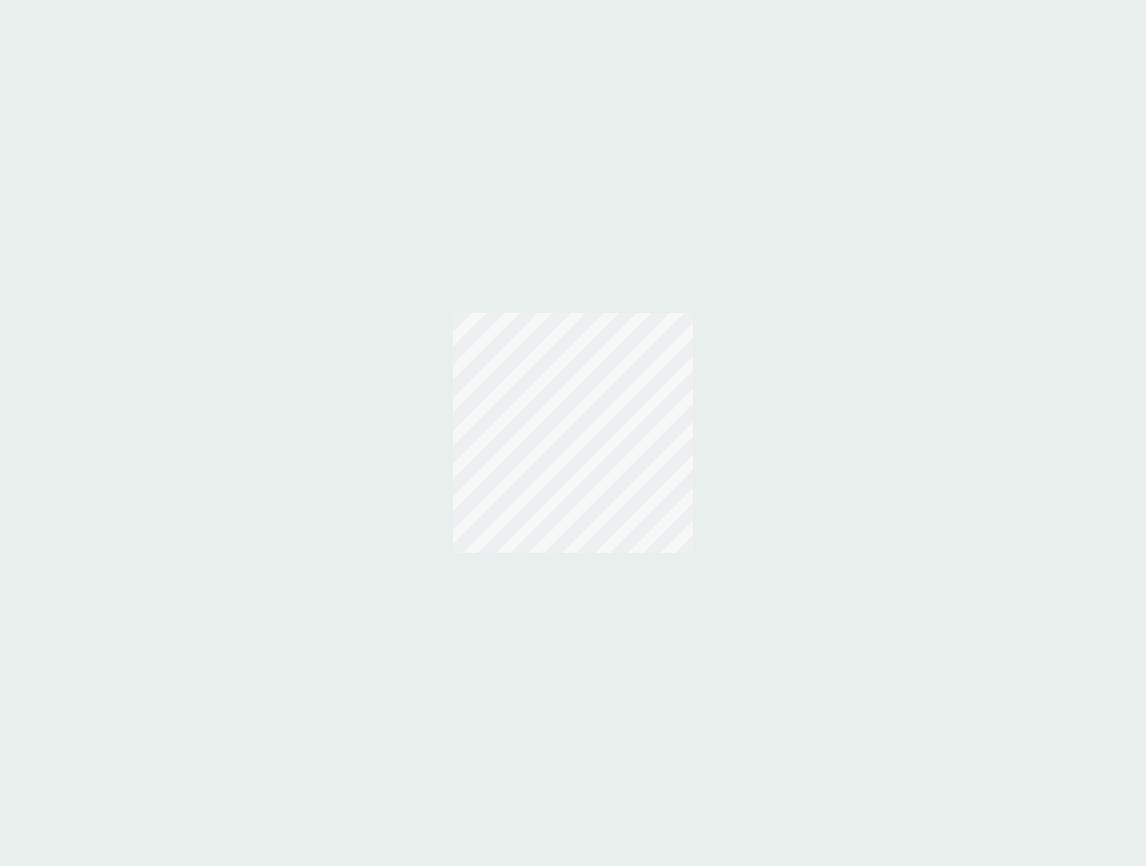 scroll, scrollTop: 124, scrollLeft: 0, axis: vertical 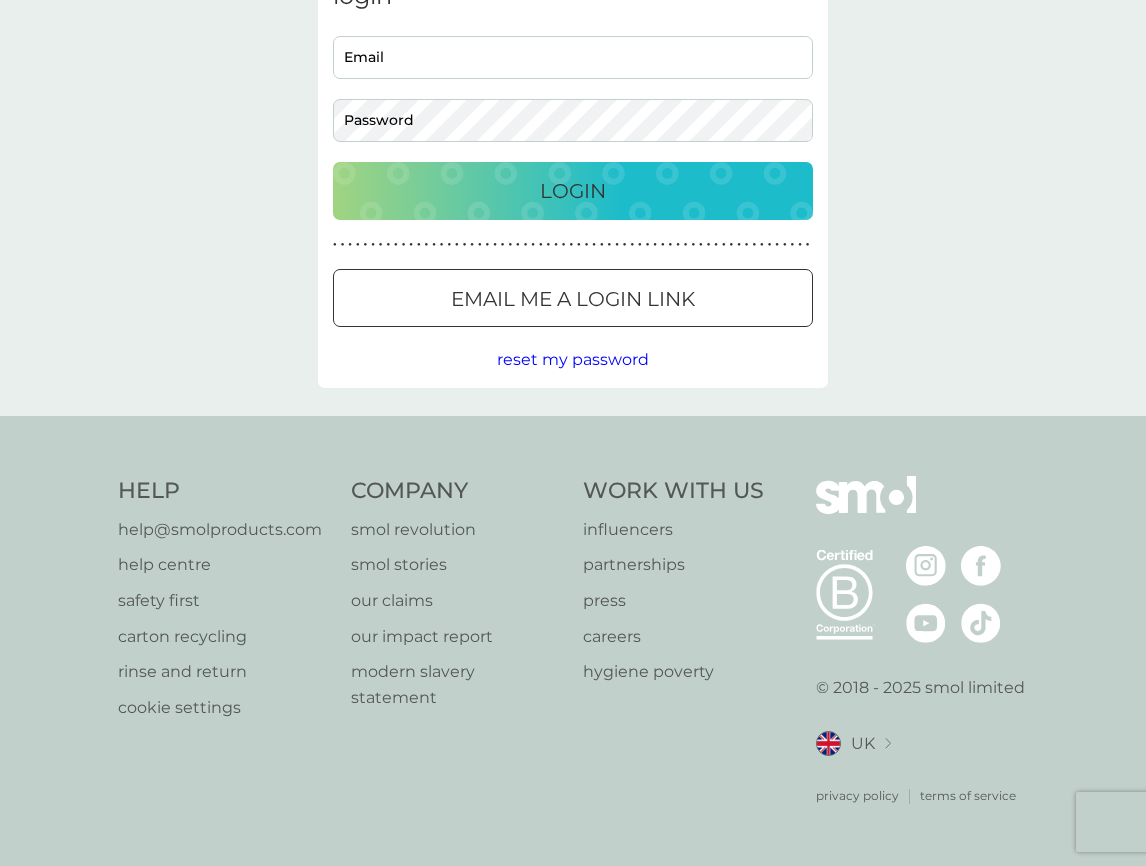 click on "cookie settings" at bounding box center [220, 708] 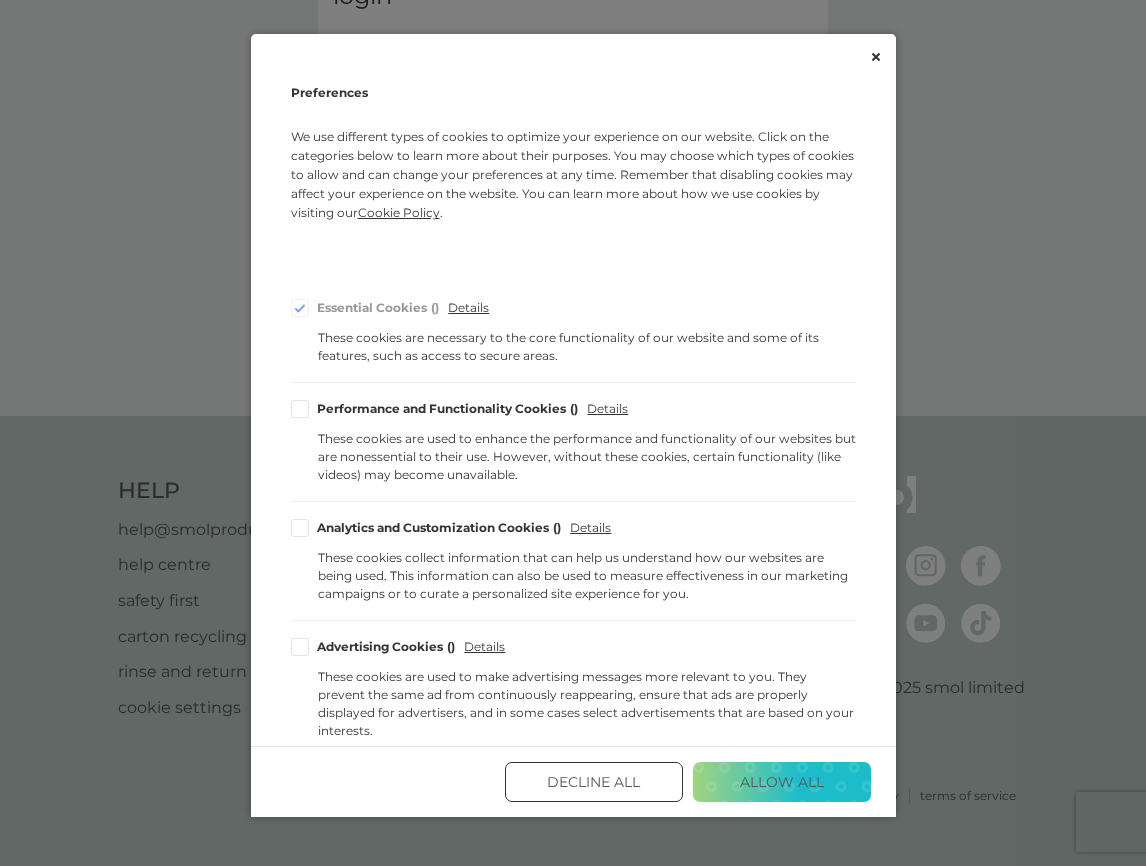 scroll, scrollTop: 0, scrollLeft: 0, axis: both 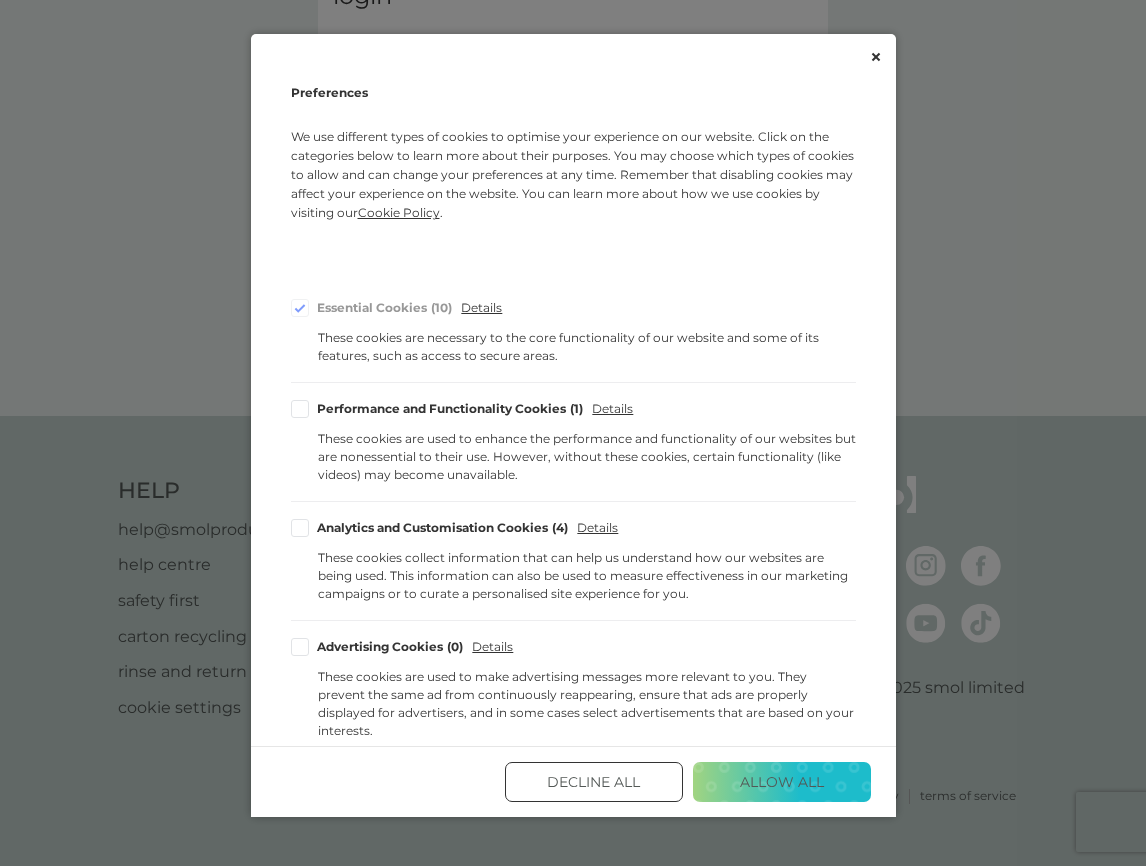 click 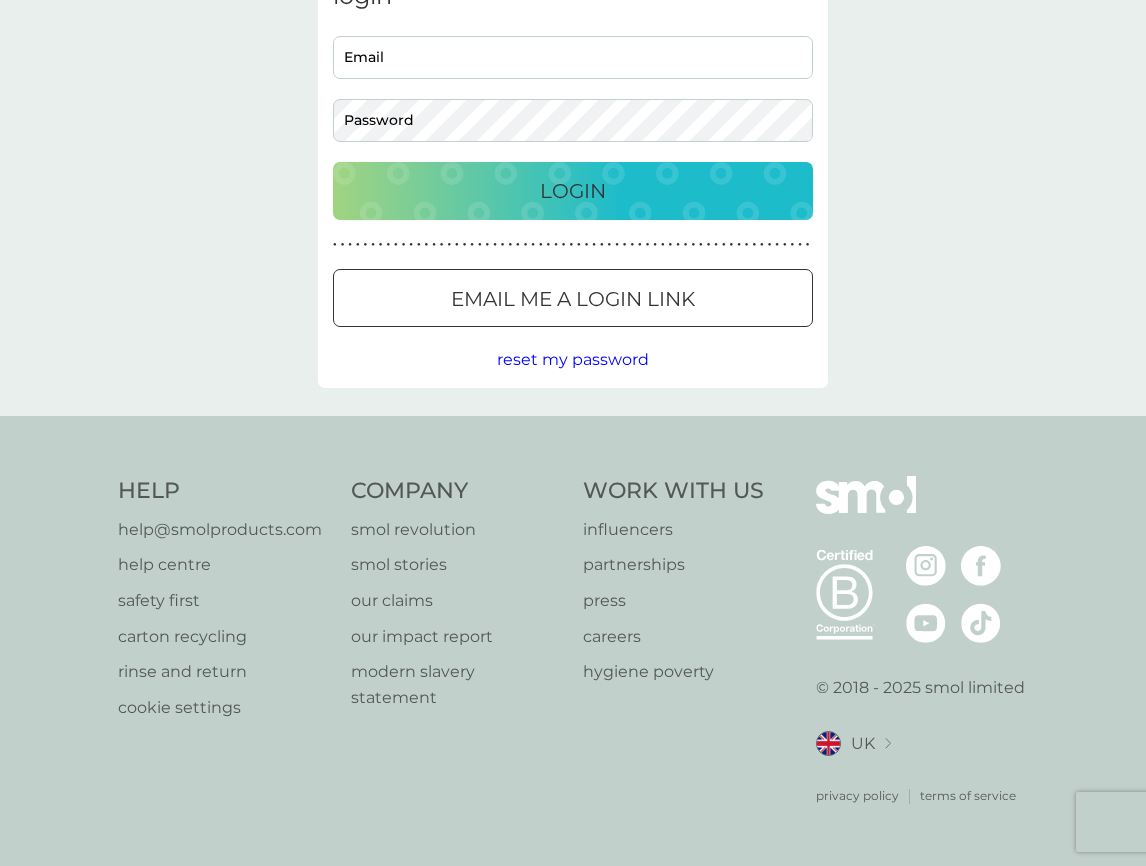scroll, scrollTop: 0, scrollLeft: 0, axis: both 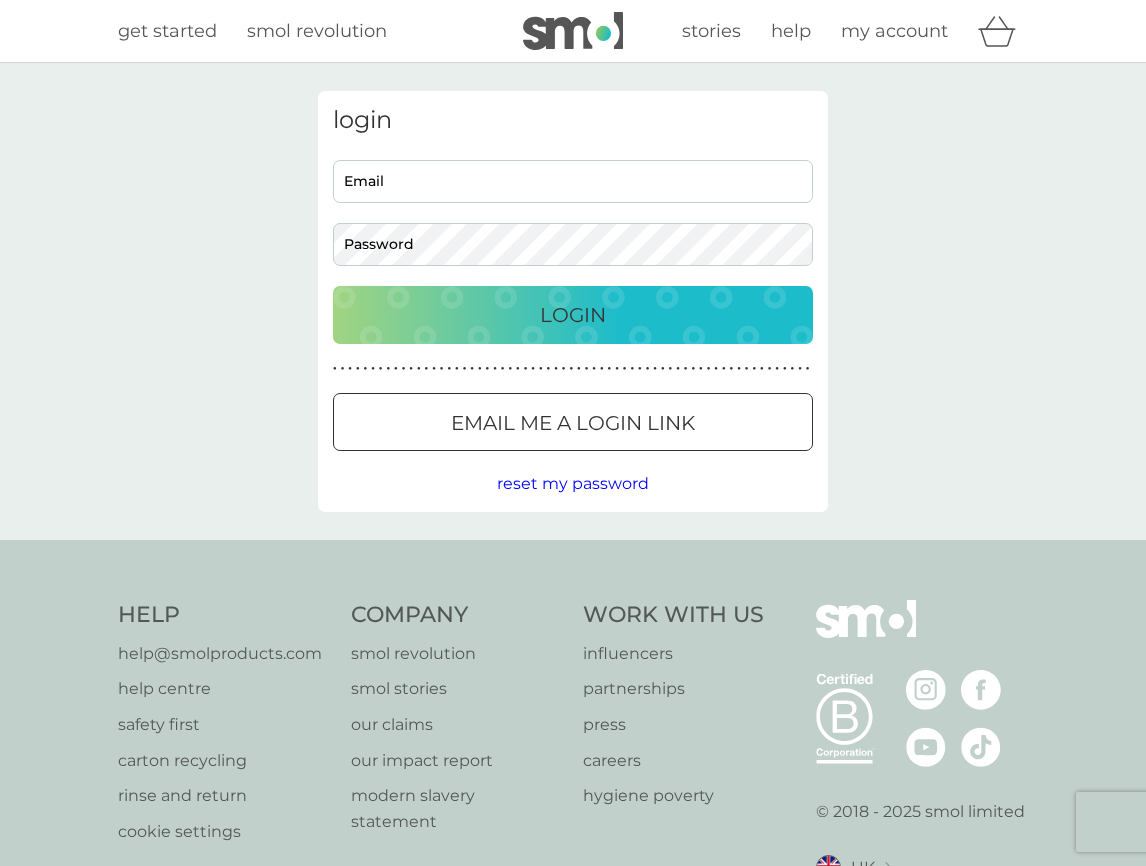 click at bounding box center [573, 31] 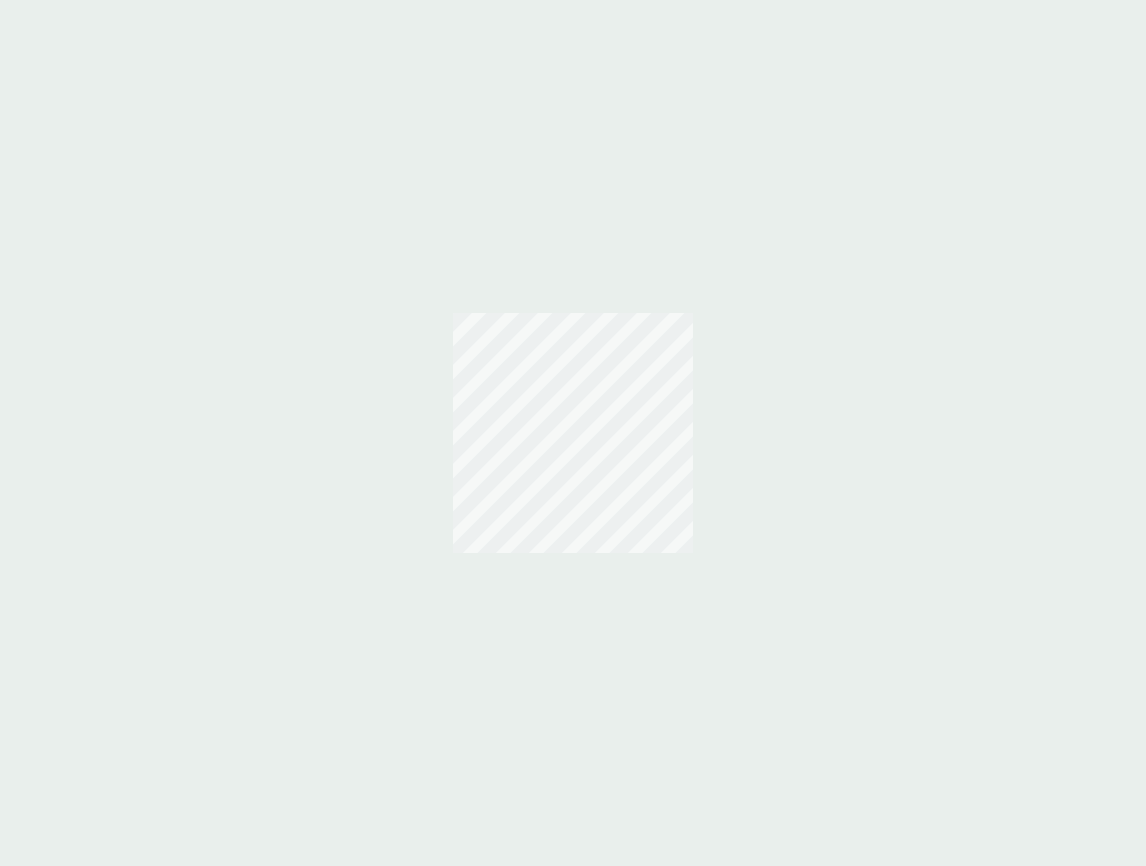 scroll, scrollTop: 0, scrollLeft: 0, axis: both 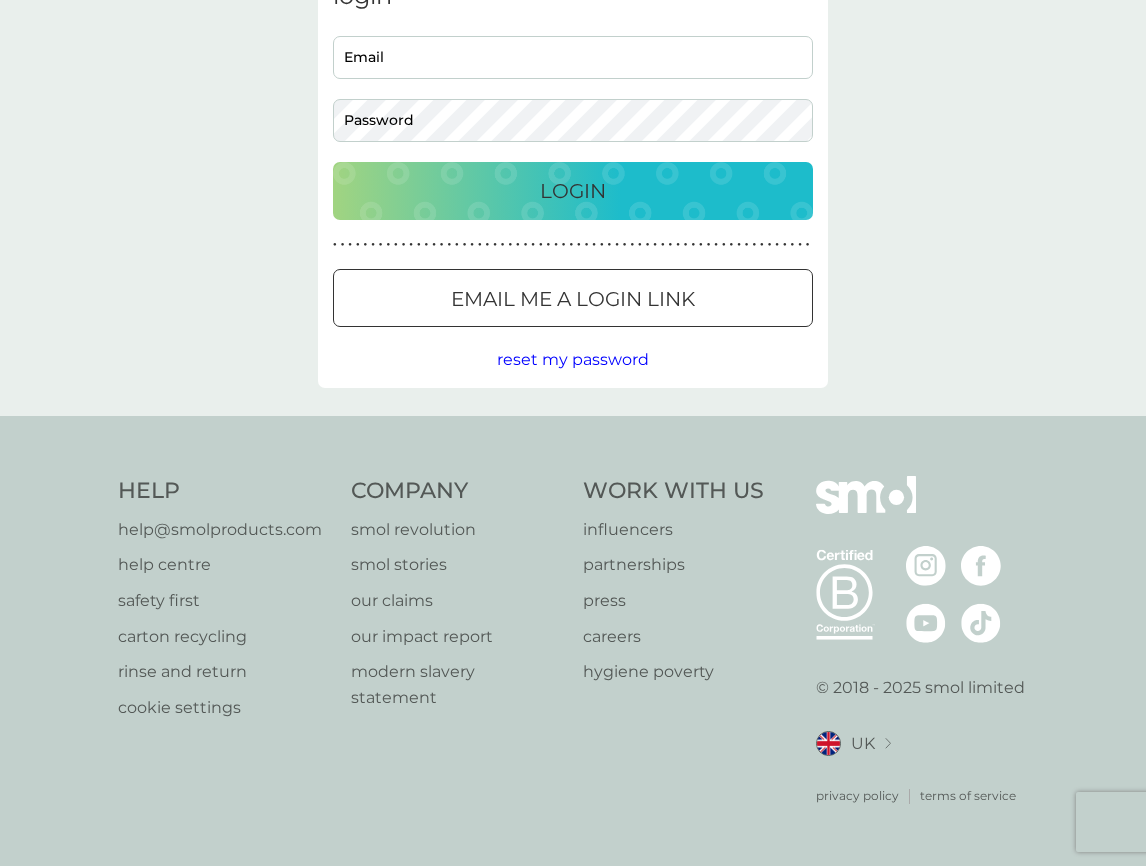 click on "cookie settings" at bounding box center [220, 708] 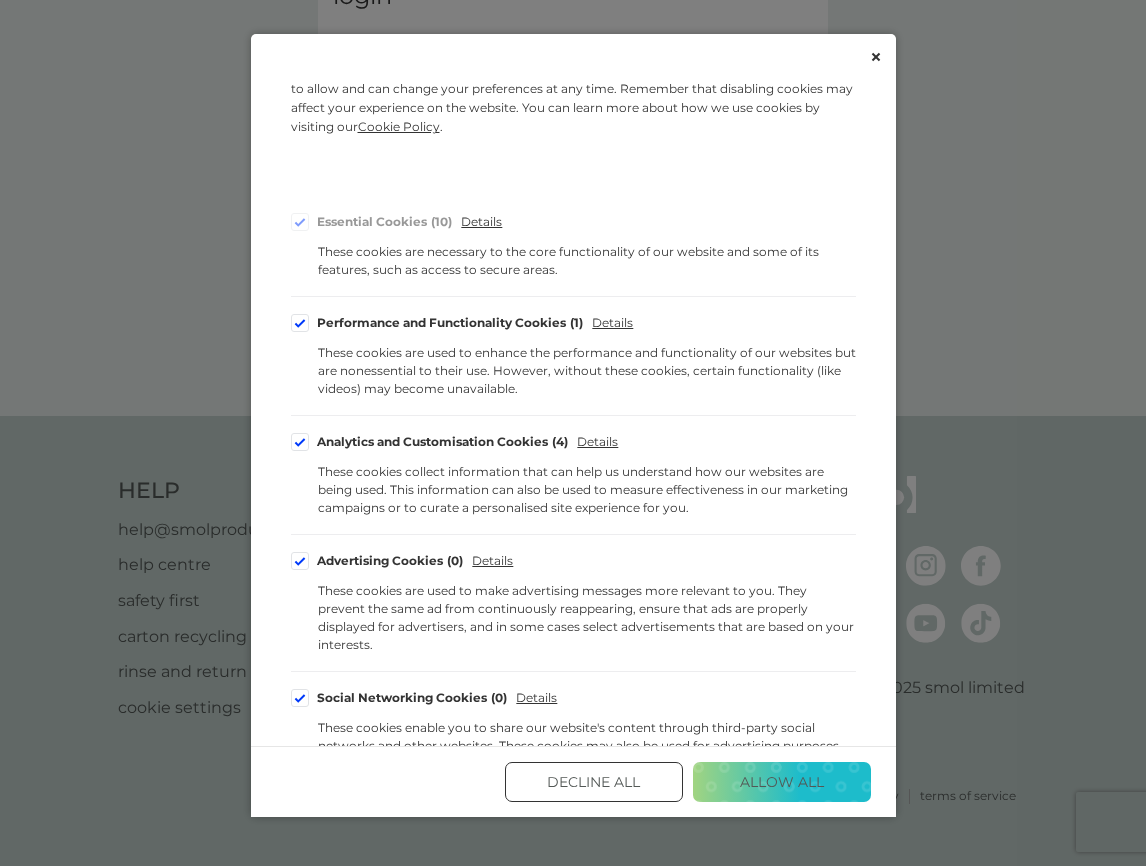 scroll, scrollTop: 0, scrollLeft: 0, axis: both 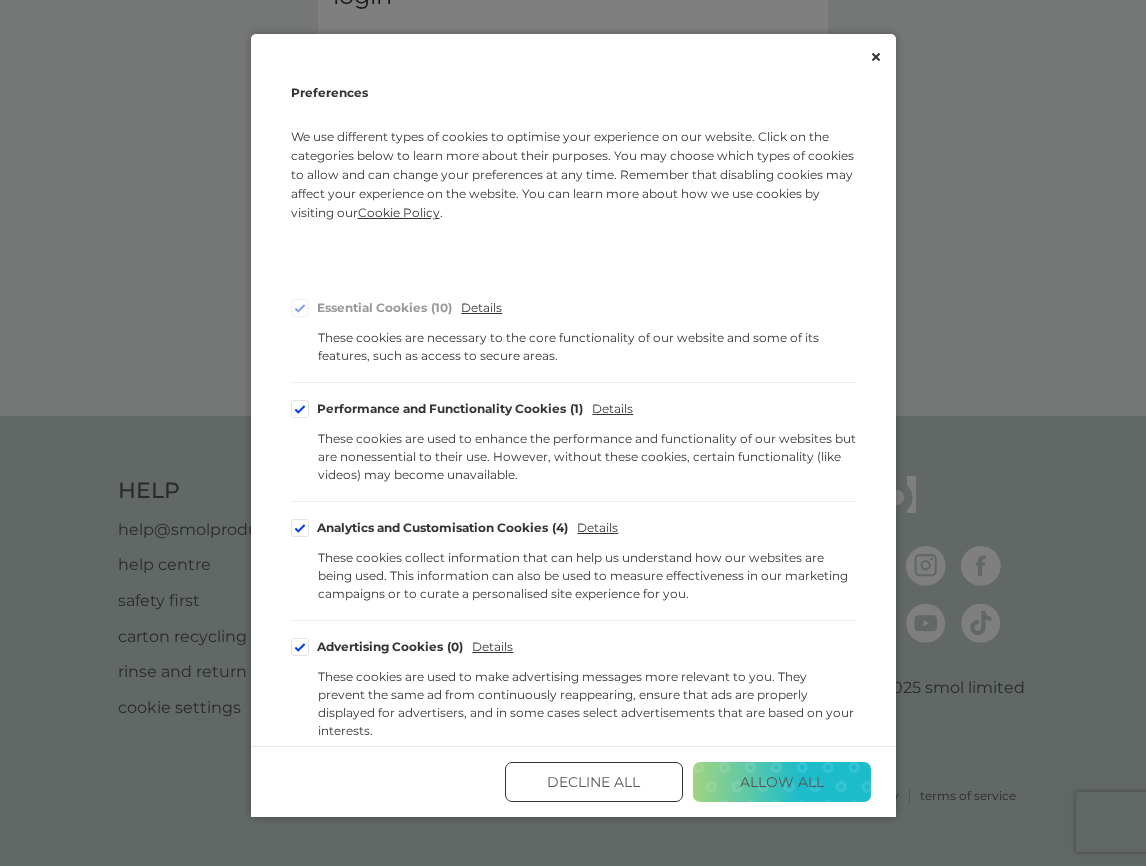 click at bounding box center [300, 409] 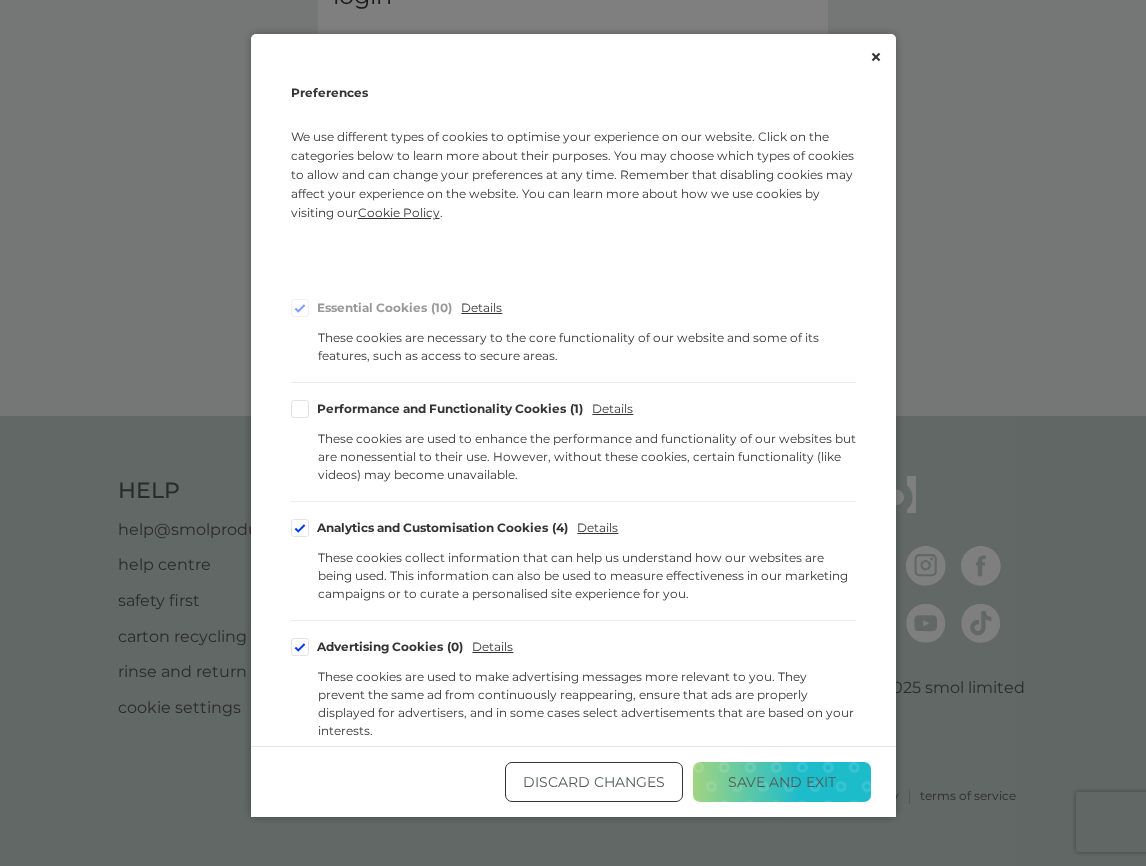 click on "Discard Changes" at bounding box center [594, 782] 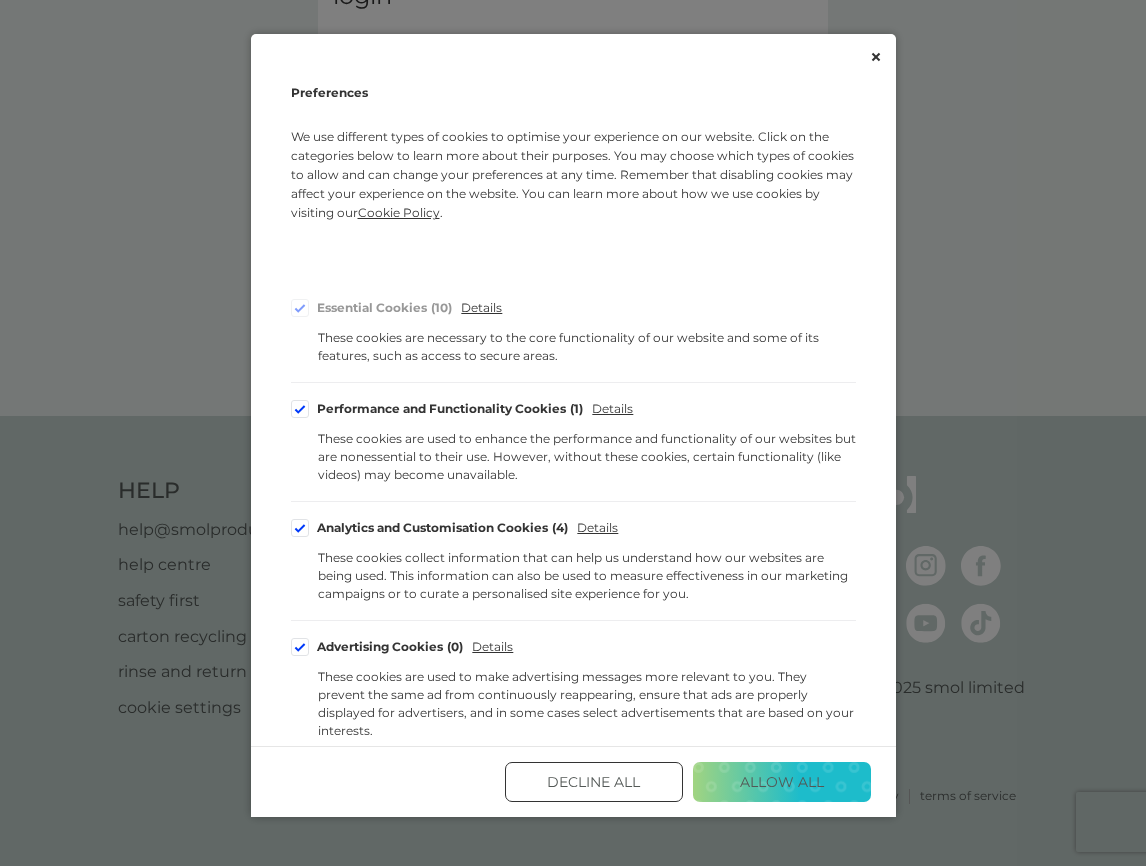 click 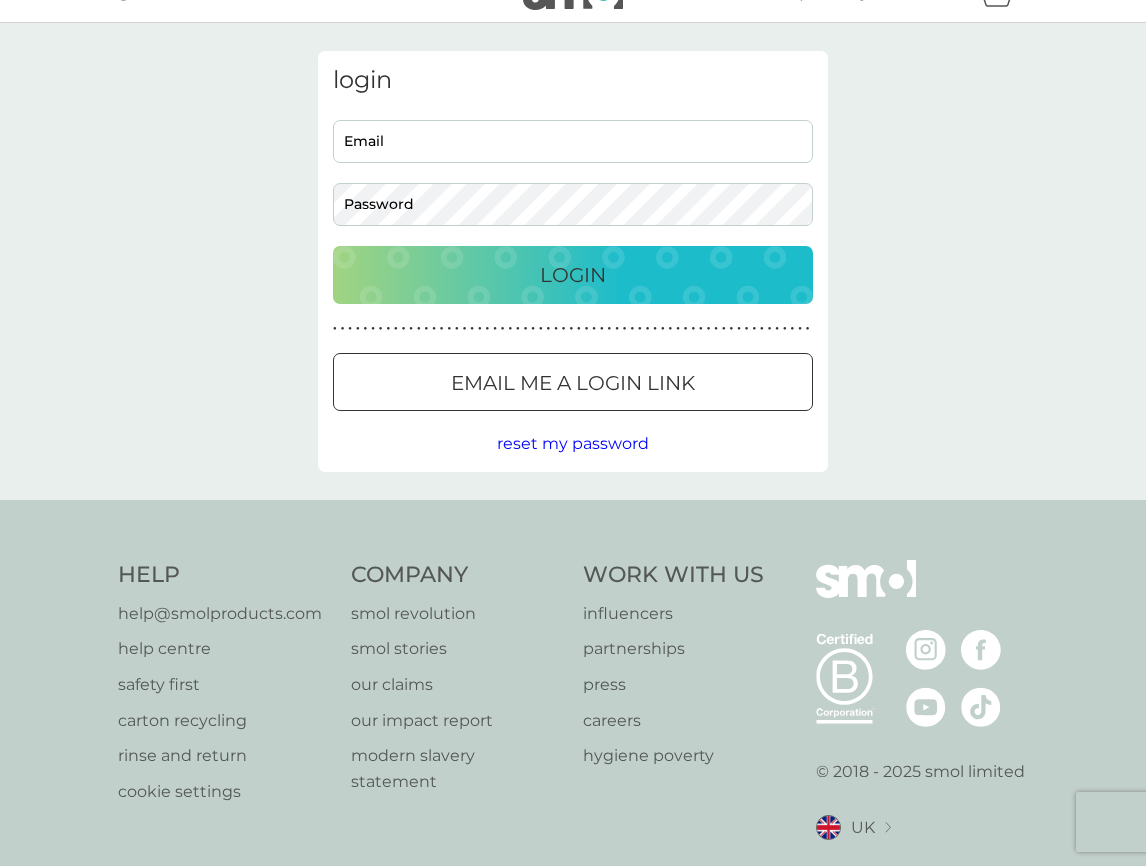 scroll, scrollTop: 0, scrollLeft: 0, axis: both 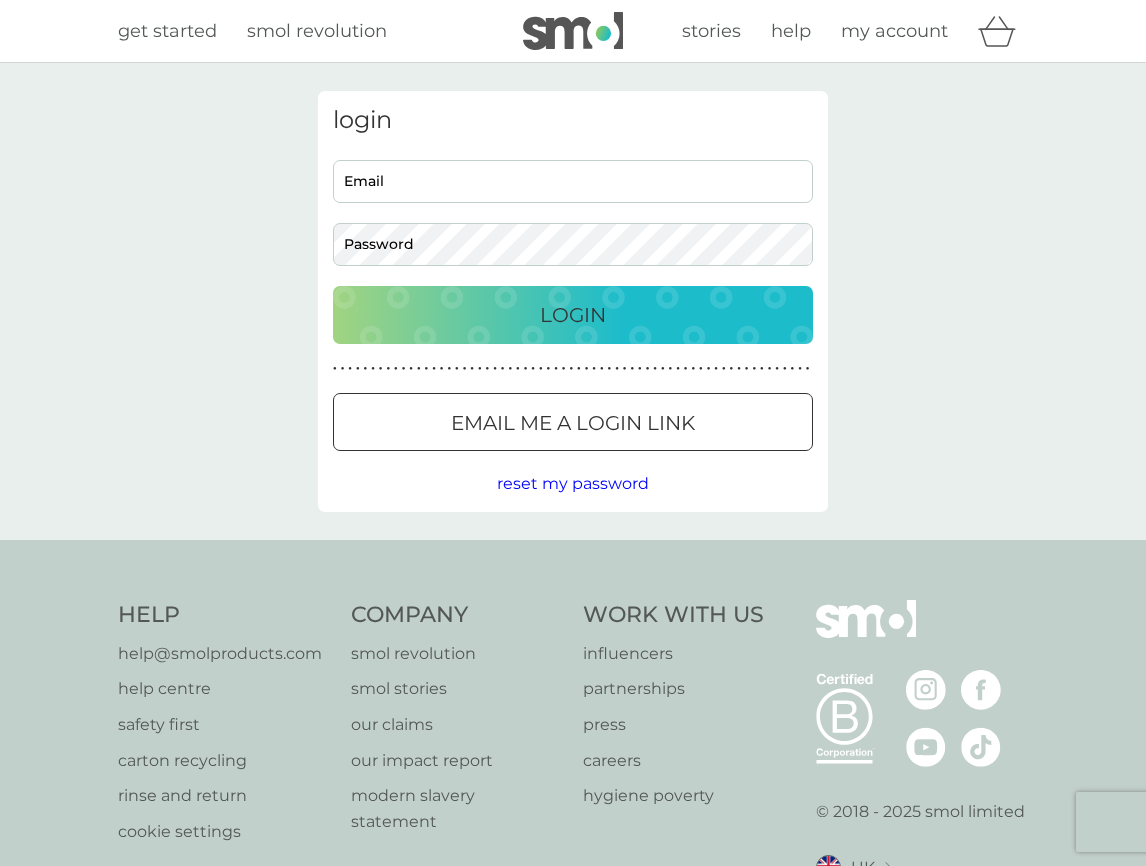 click 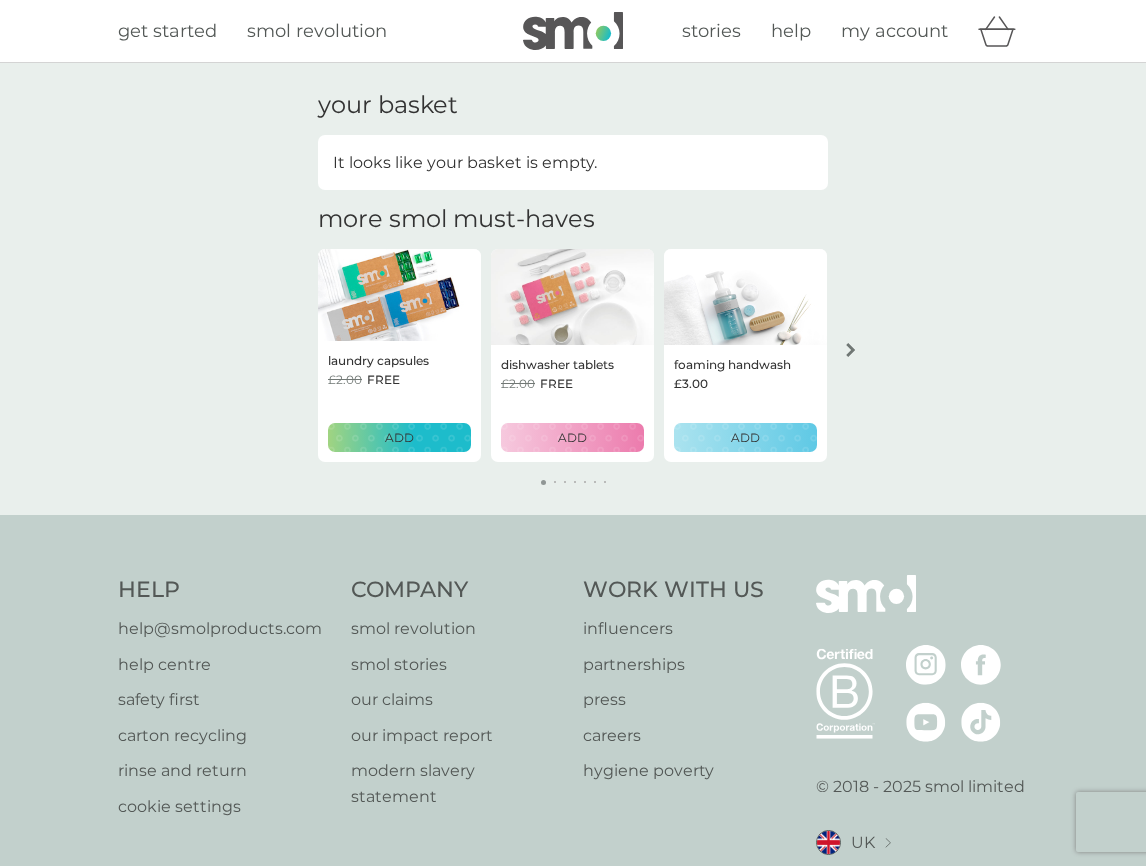 click on "cookie settings" at bounding box center [220, 807] 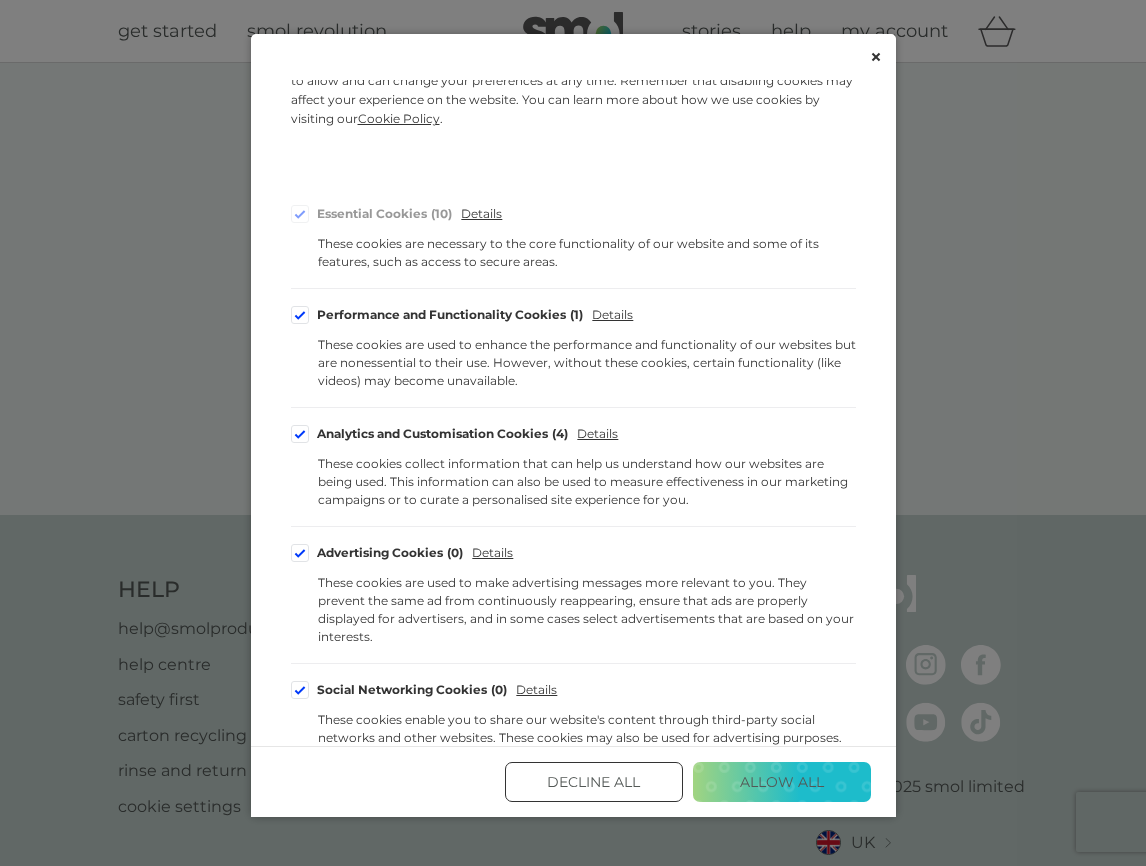 scroll, scrollTop: 0, scrollLeft: 0, axis: both 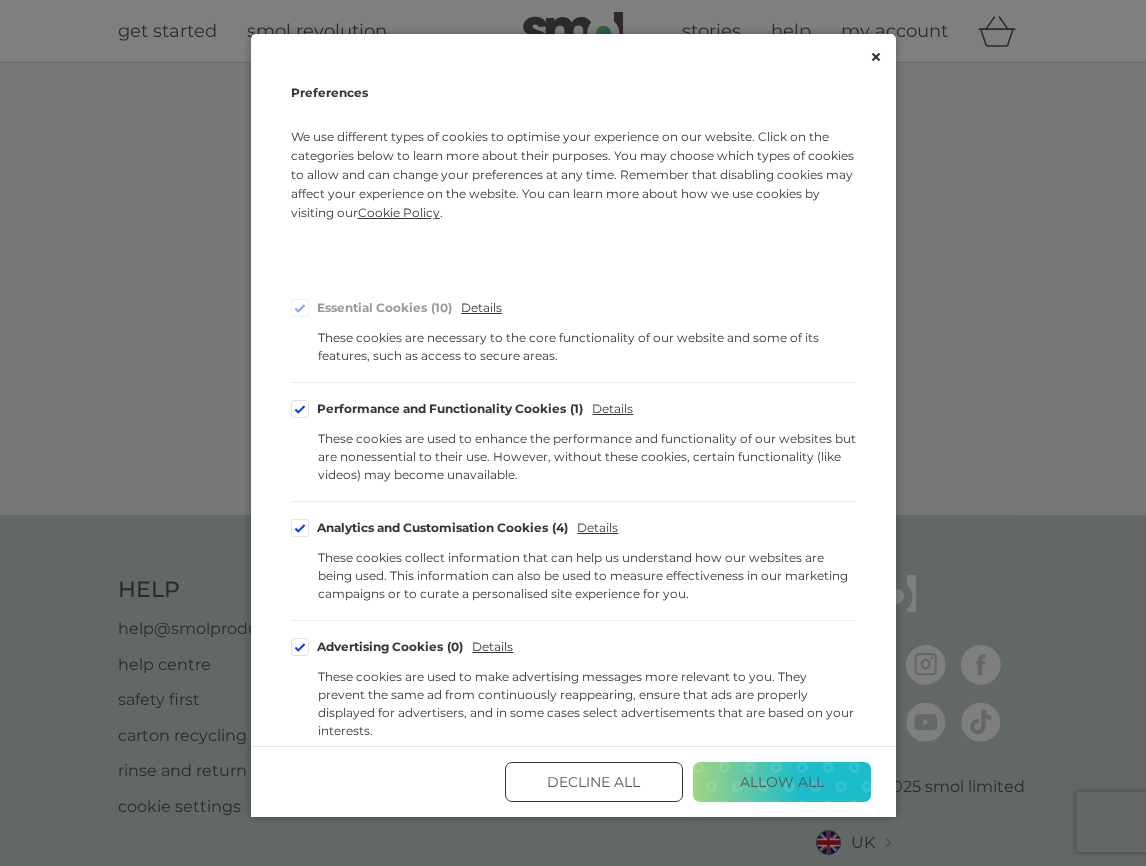 click 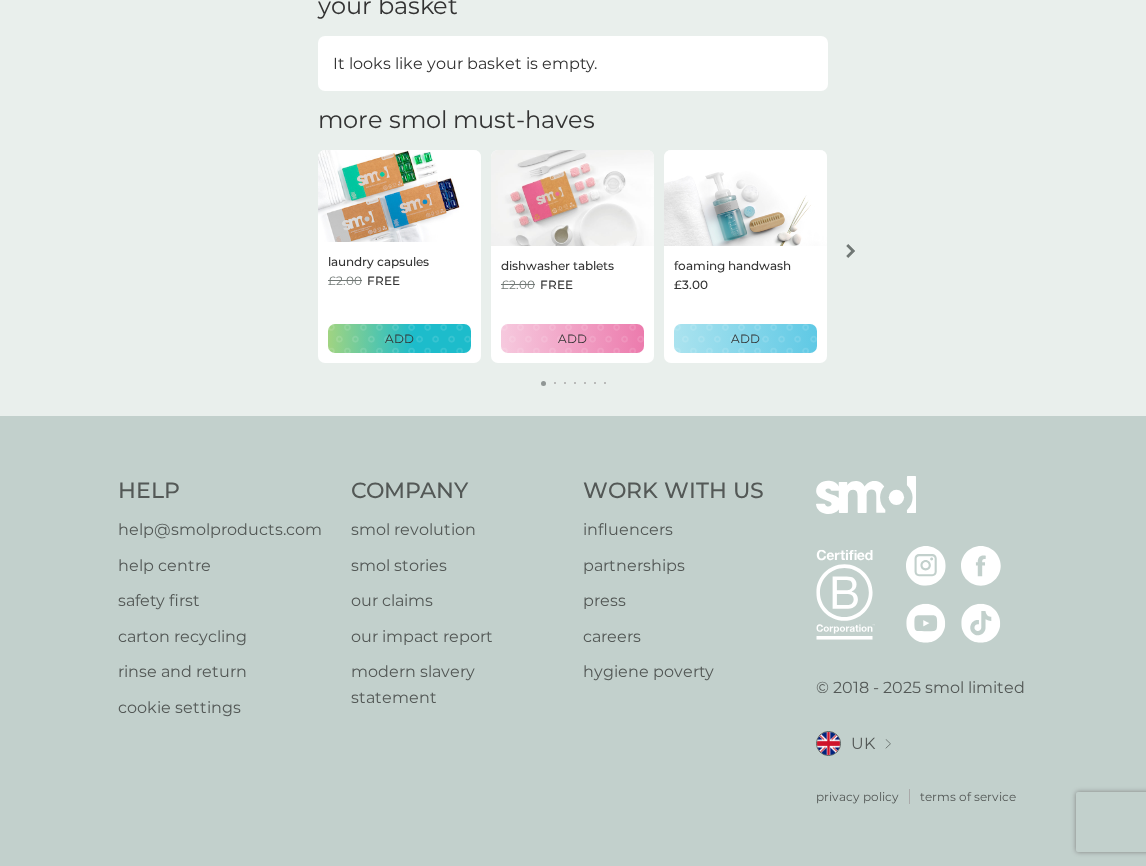 scroll, scrollTop: 0, scrollLeft: 0, axis: both 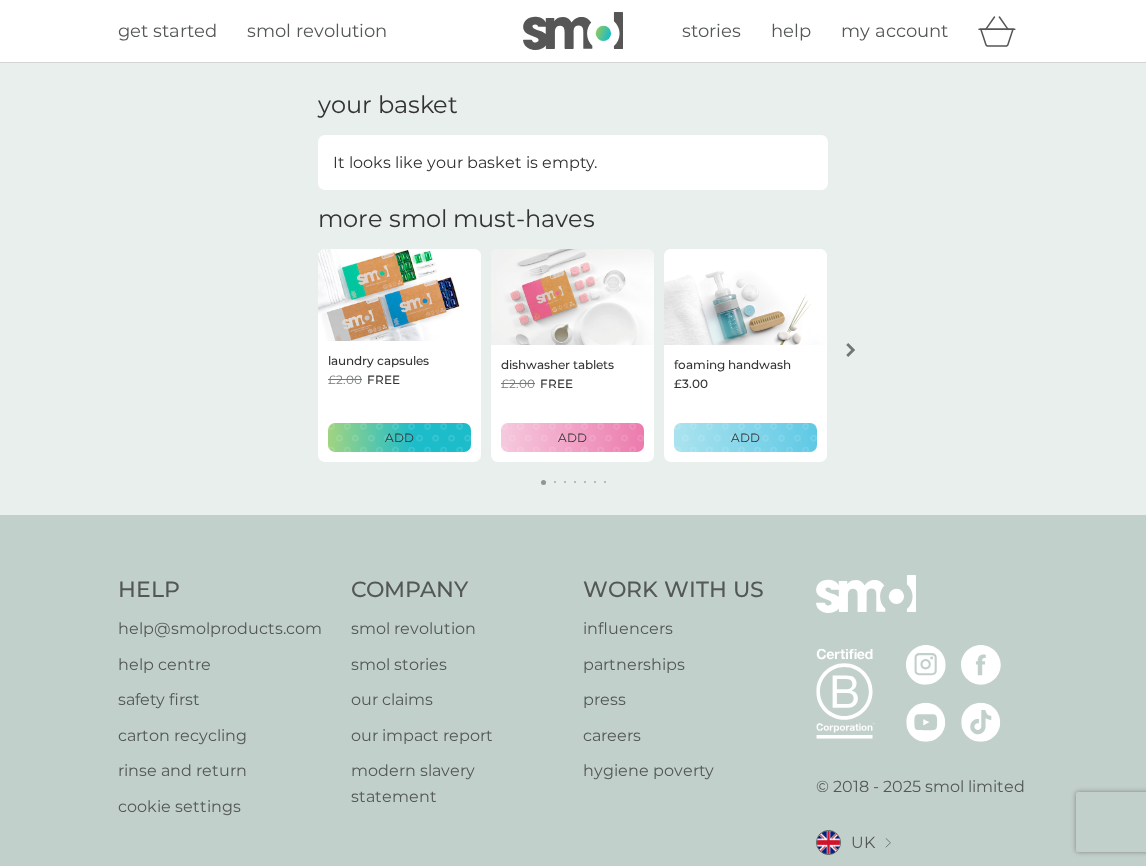 click at bounding box center (573, 31) 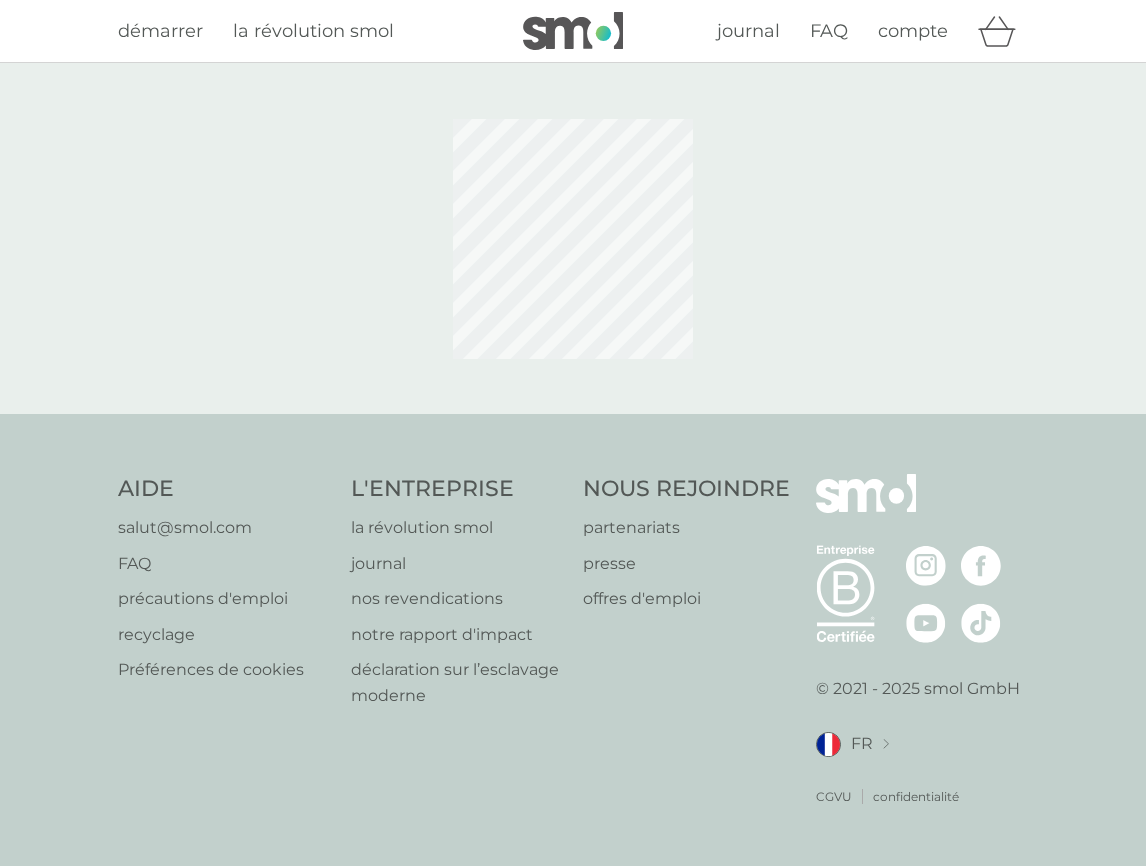 scroll, scrollTop: 0, scrollLeft: 0, axis: both 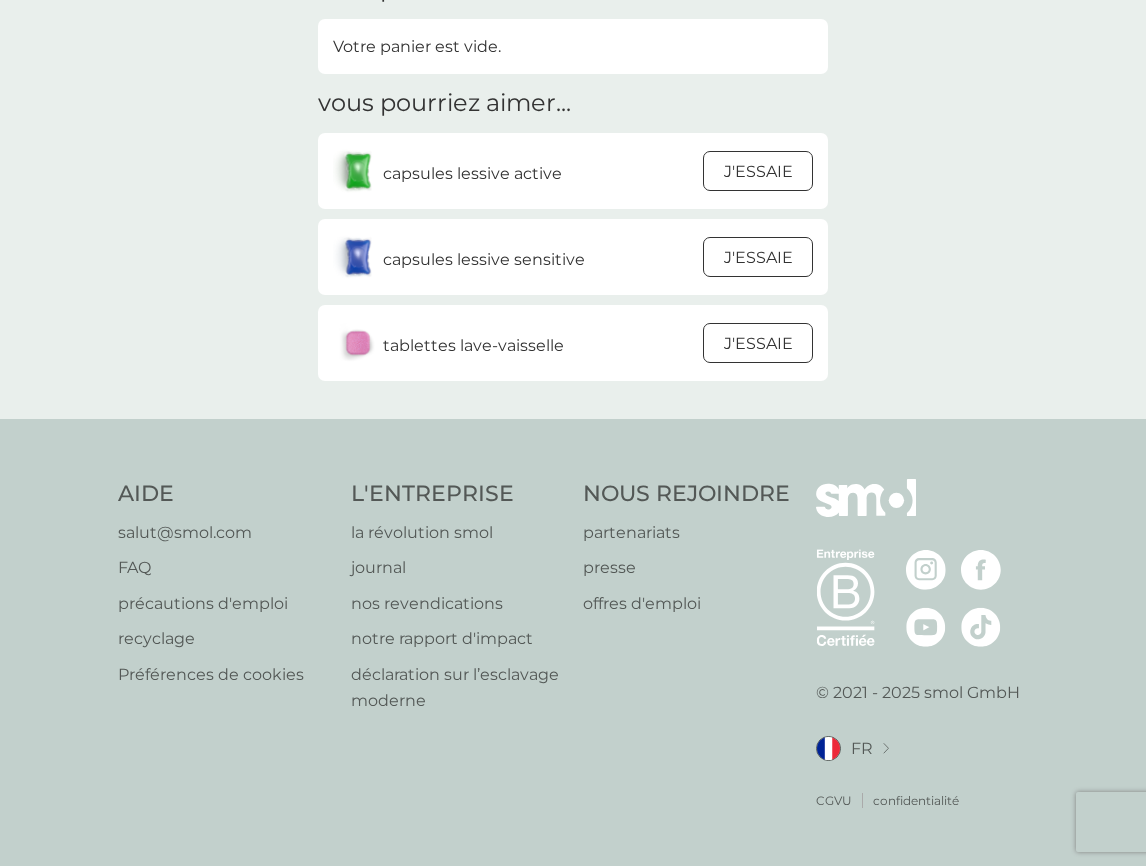 click on "Préférences de cookies" at bounding box center [211, 675] 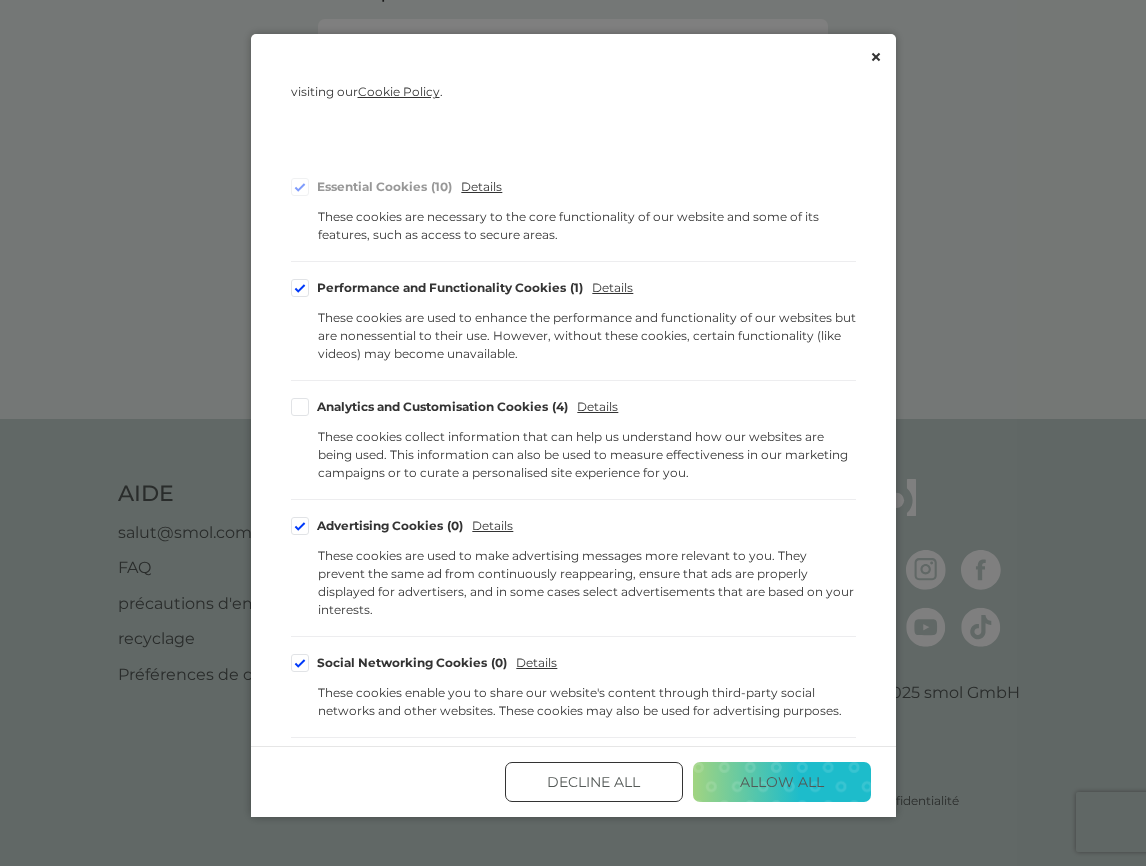 scroll, scrollTop: 0, scrollLeft: 0, axis: both 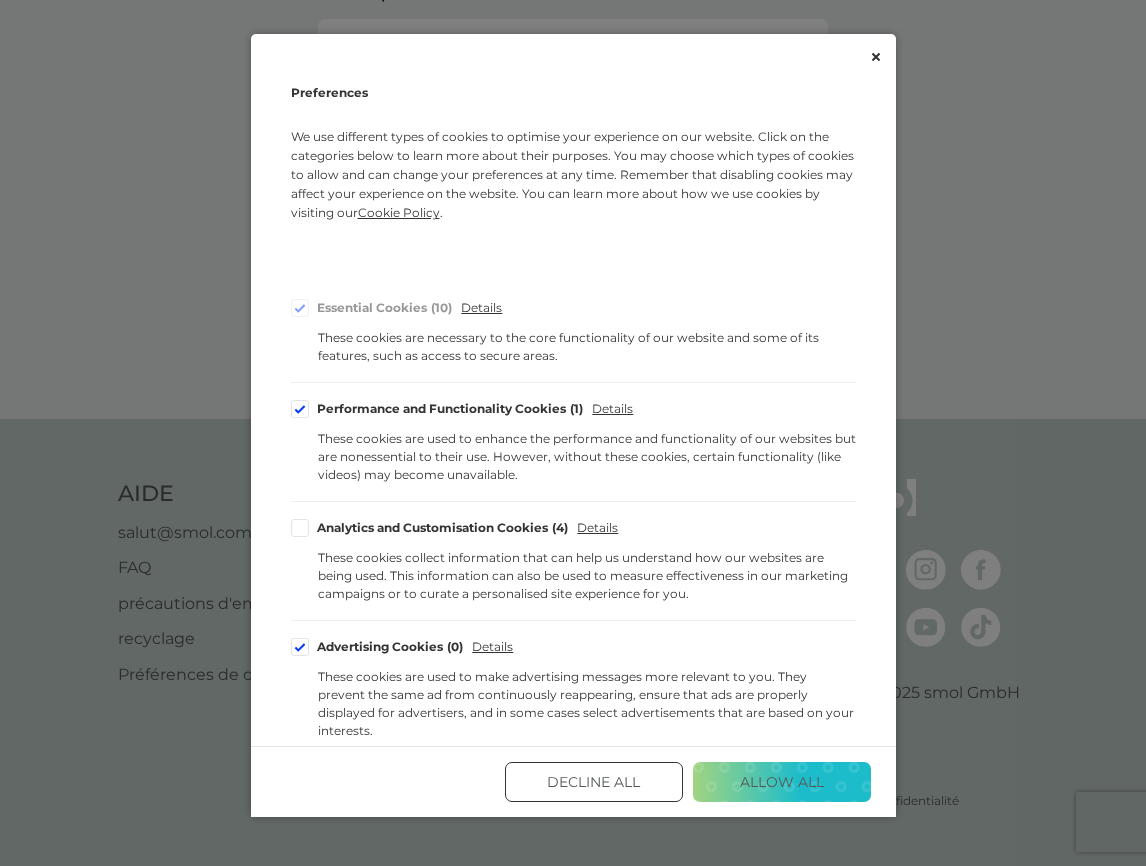 click at bounding box center [300, 528] 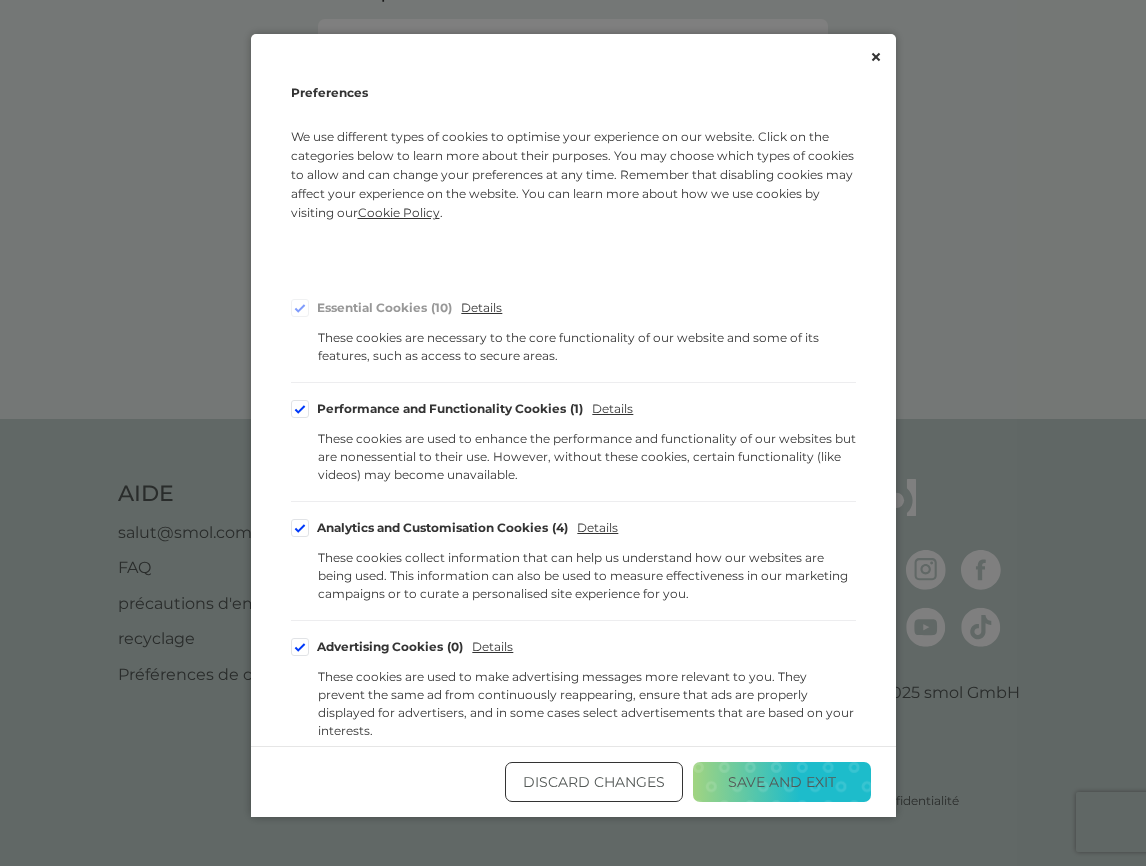 click on "Save and Exit" at bounding box center (782, 782) 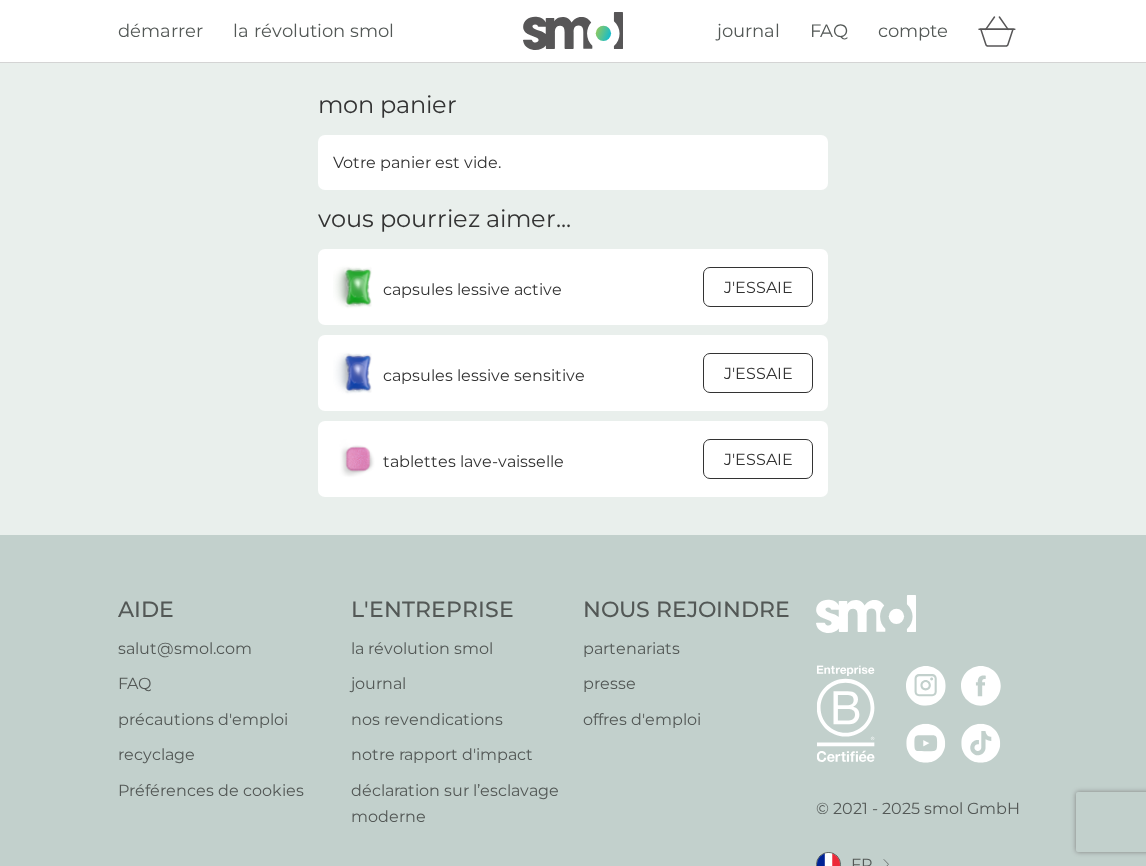 scroll, scrollTop: 117, scrollLeft: 0, axis: vertical 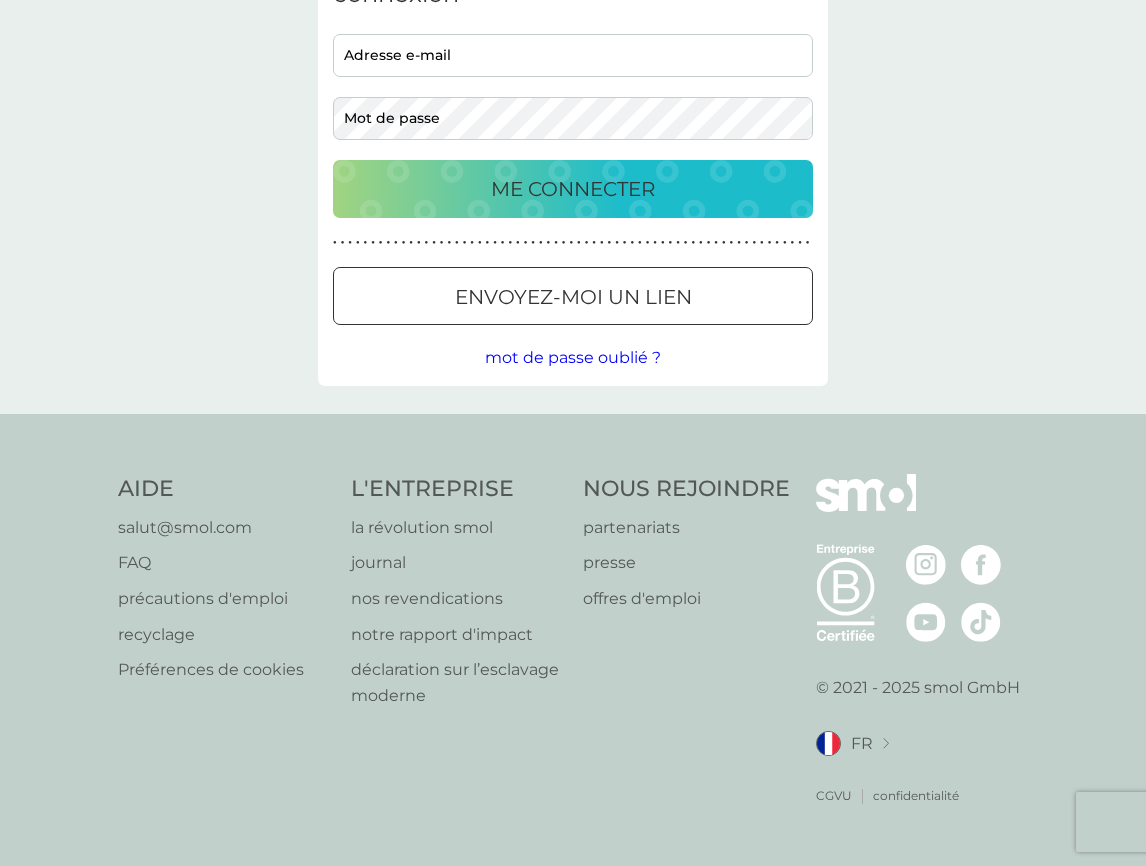 click on "Préférences de cookies" at bounding box center [211, 670] 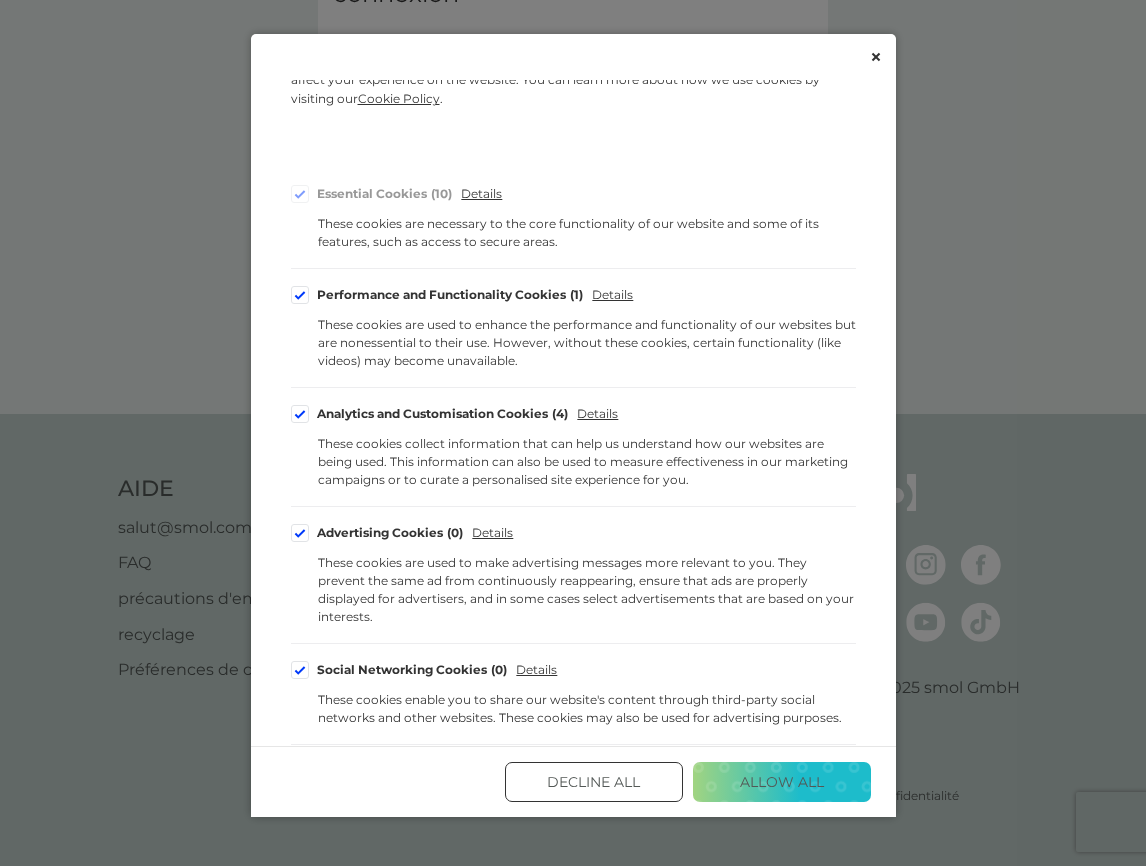 scroll, scrollTop: 0, scrollLeft: 0, axis: both 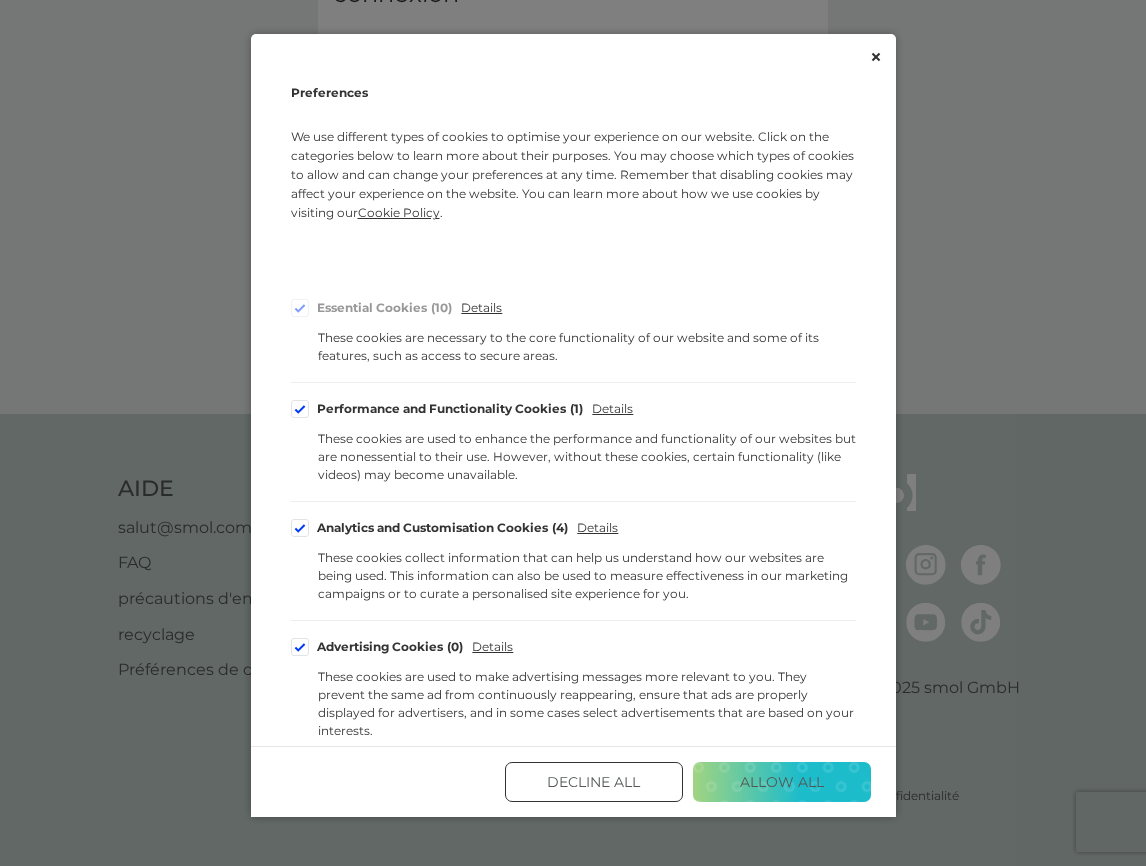 click at bounding box center (300, 647) 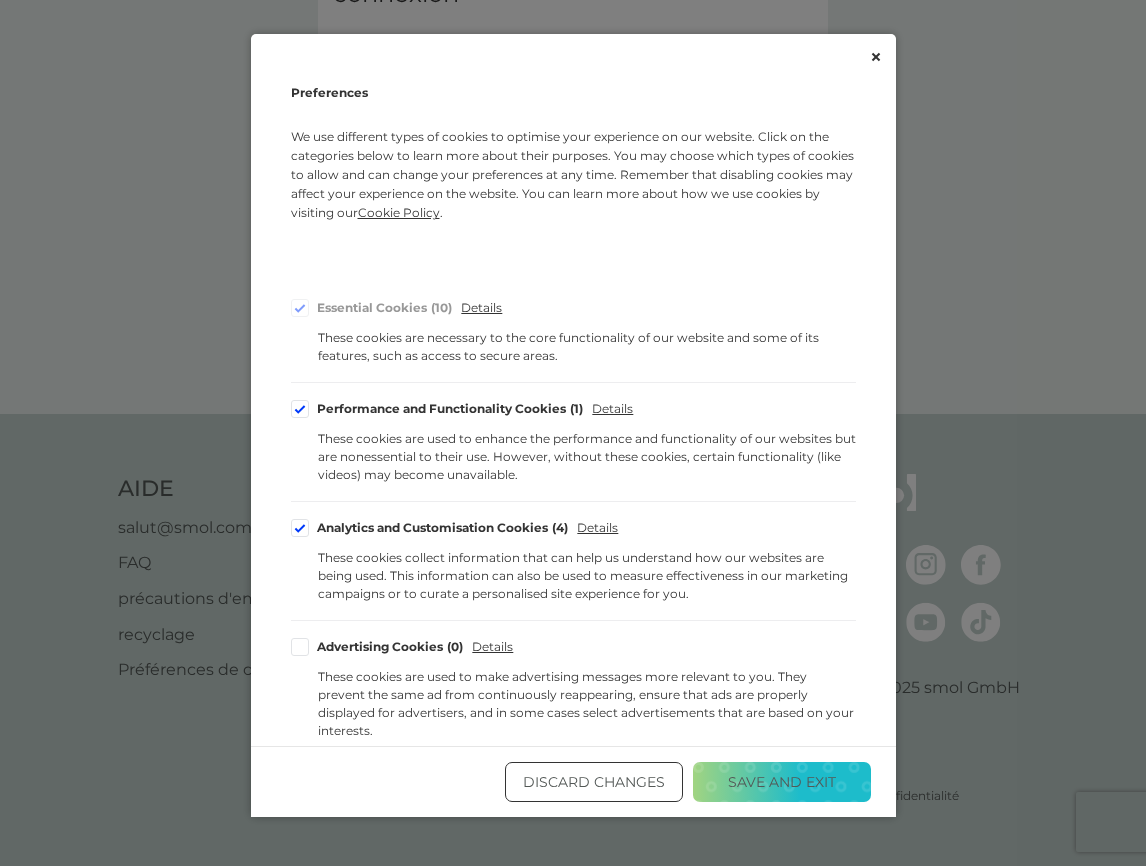 click on "Save and Exit" at bounding box center (782, 782) 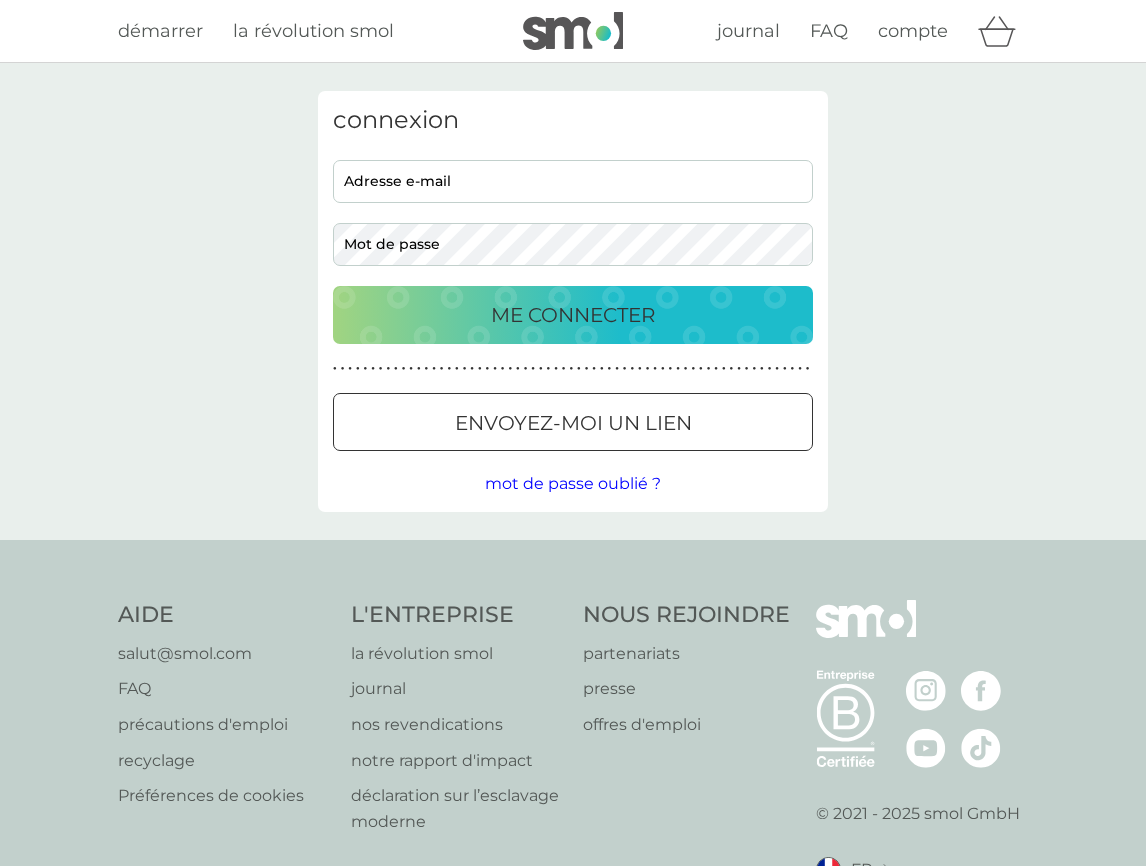 scroll, scrollTop: 126, scrollLeft: 0, axis: vertical 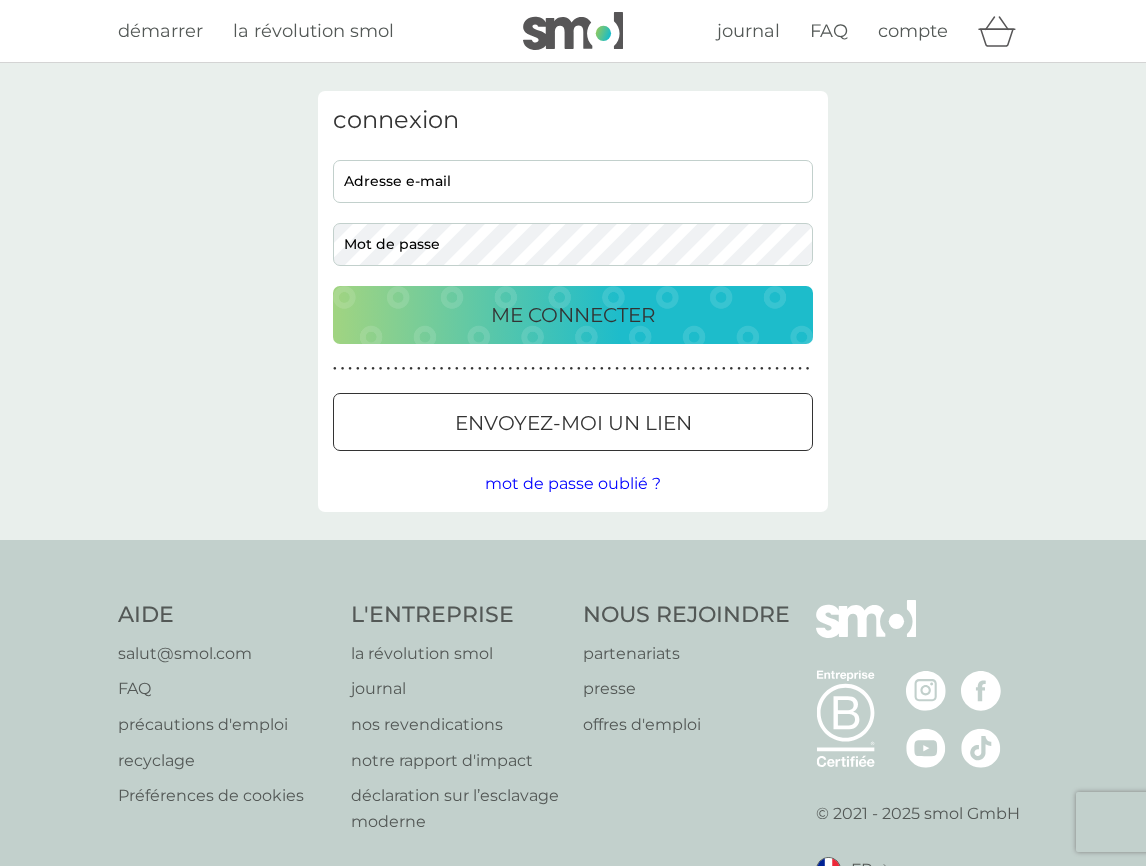 click 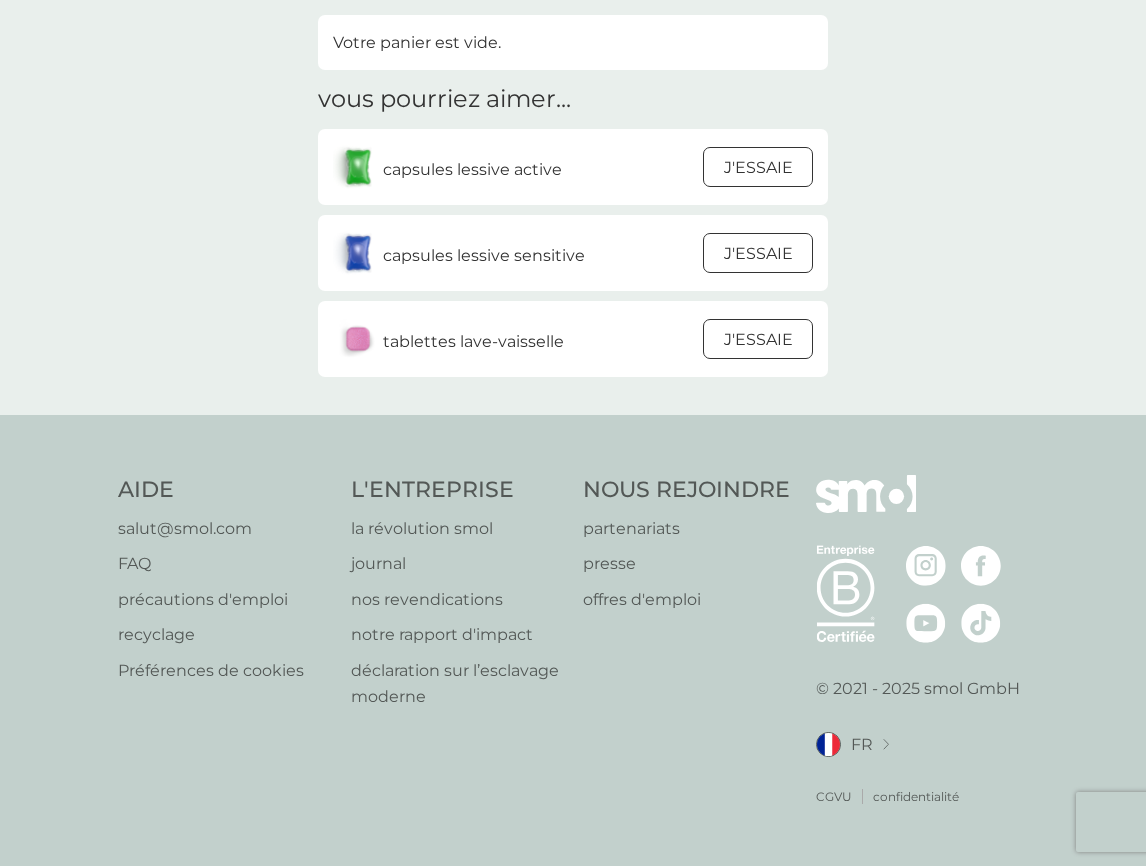 scroll, scrollTop: 121, scrollLeft: 0, axis: vertical 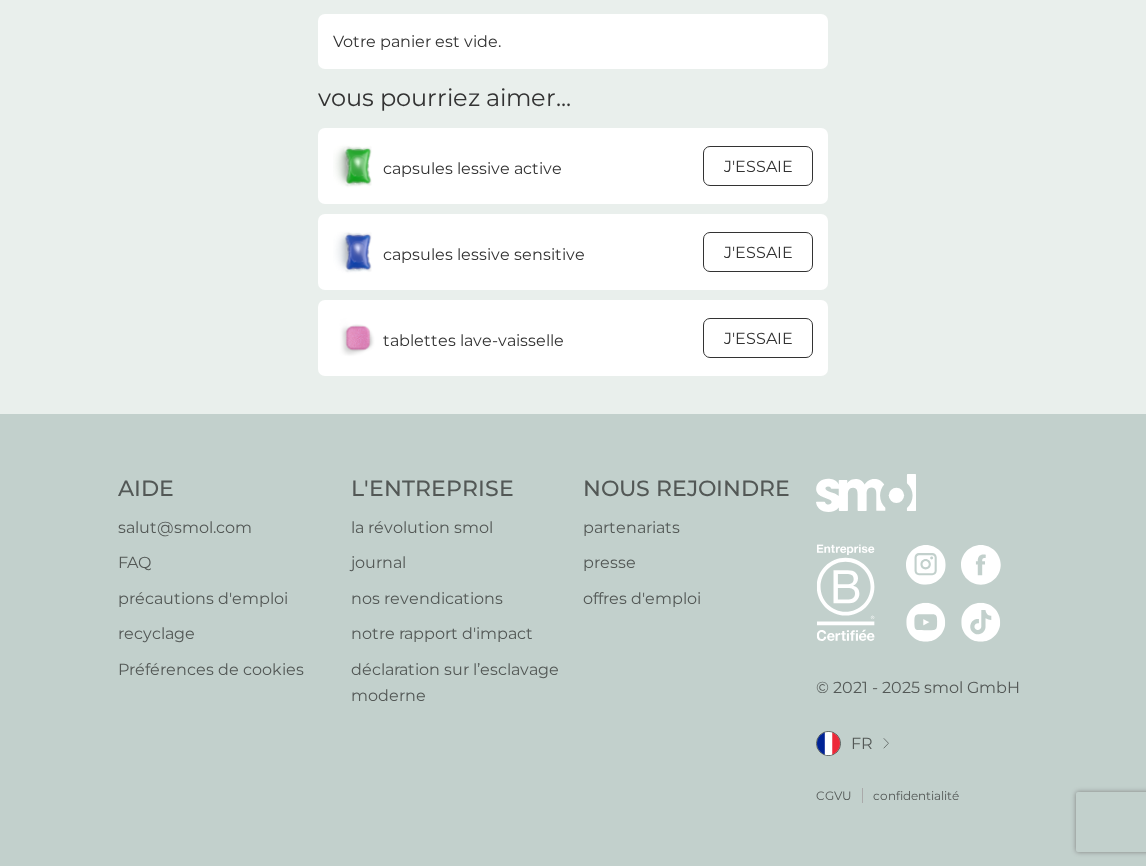 click on "Préférences de cookies" at bounding box center (211, 670) 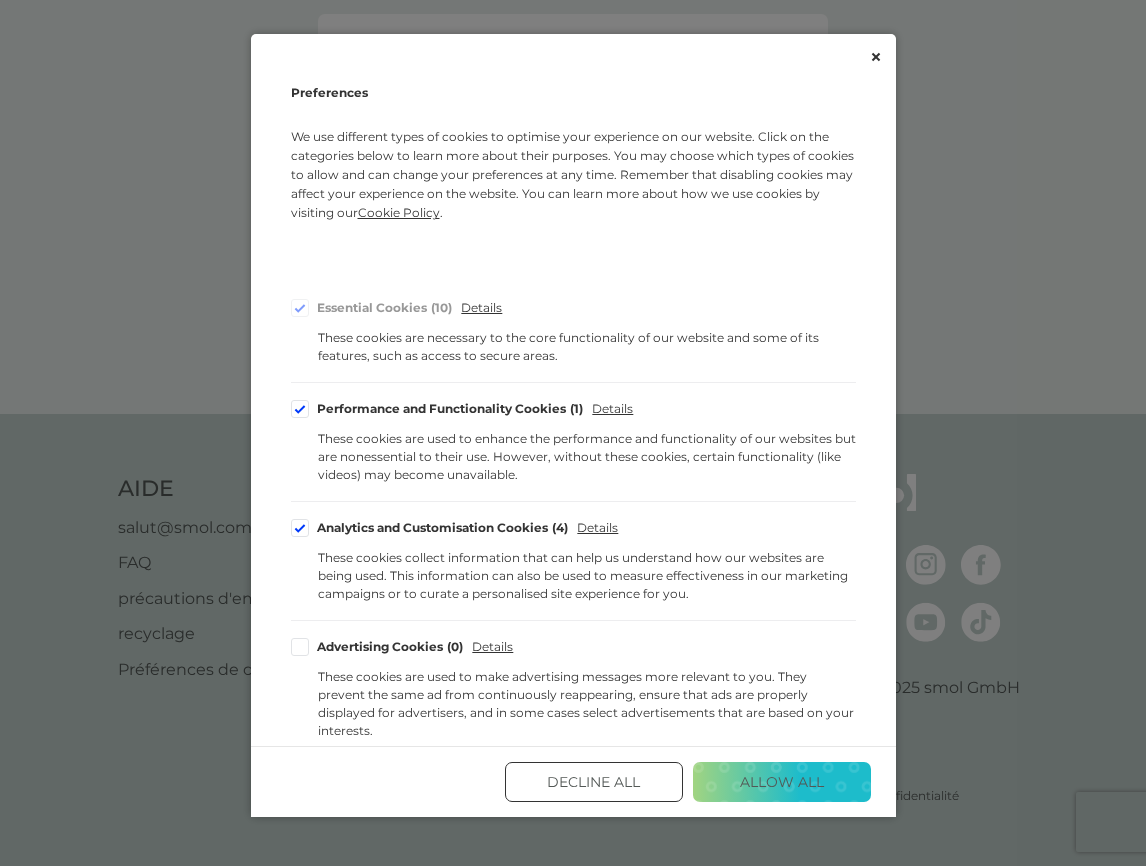 scroll, scrollTop: 196, scrollLeft: 0, axis: vertical 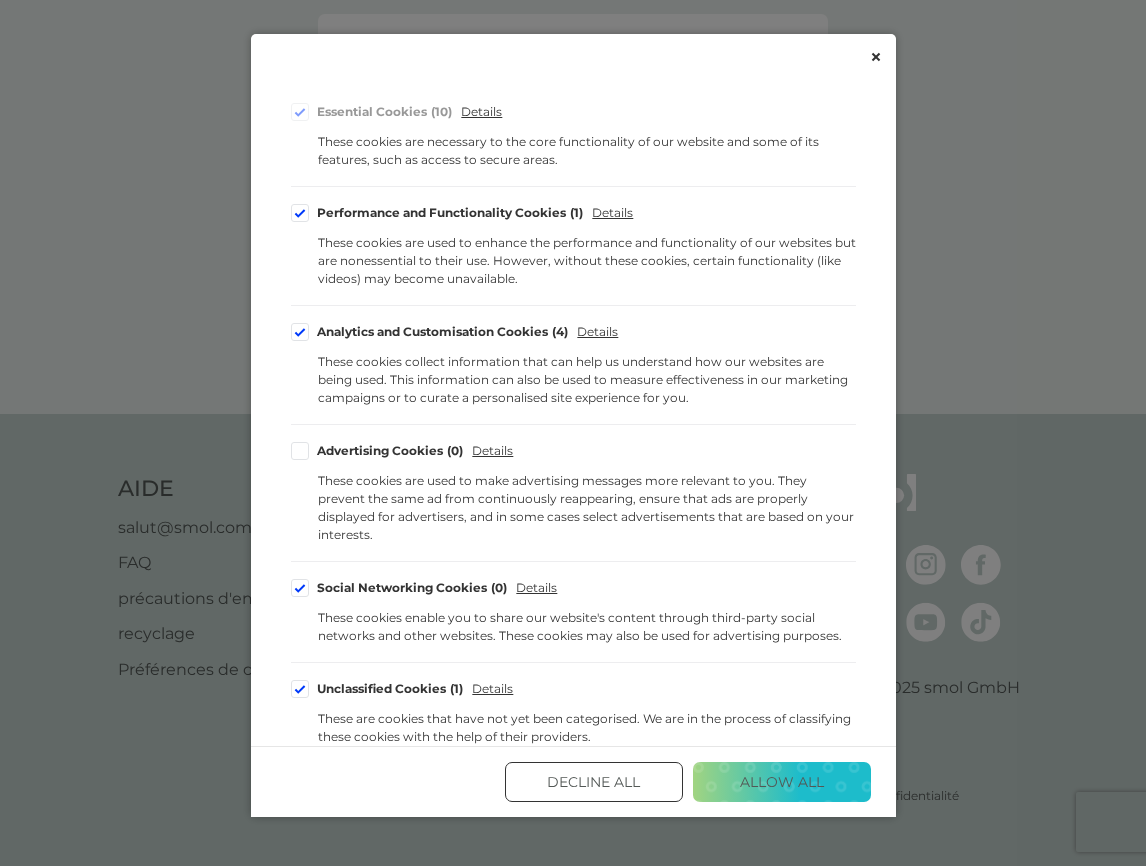 click 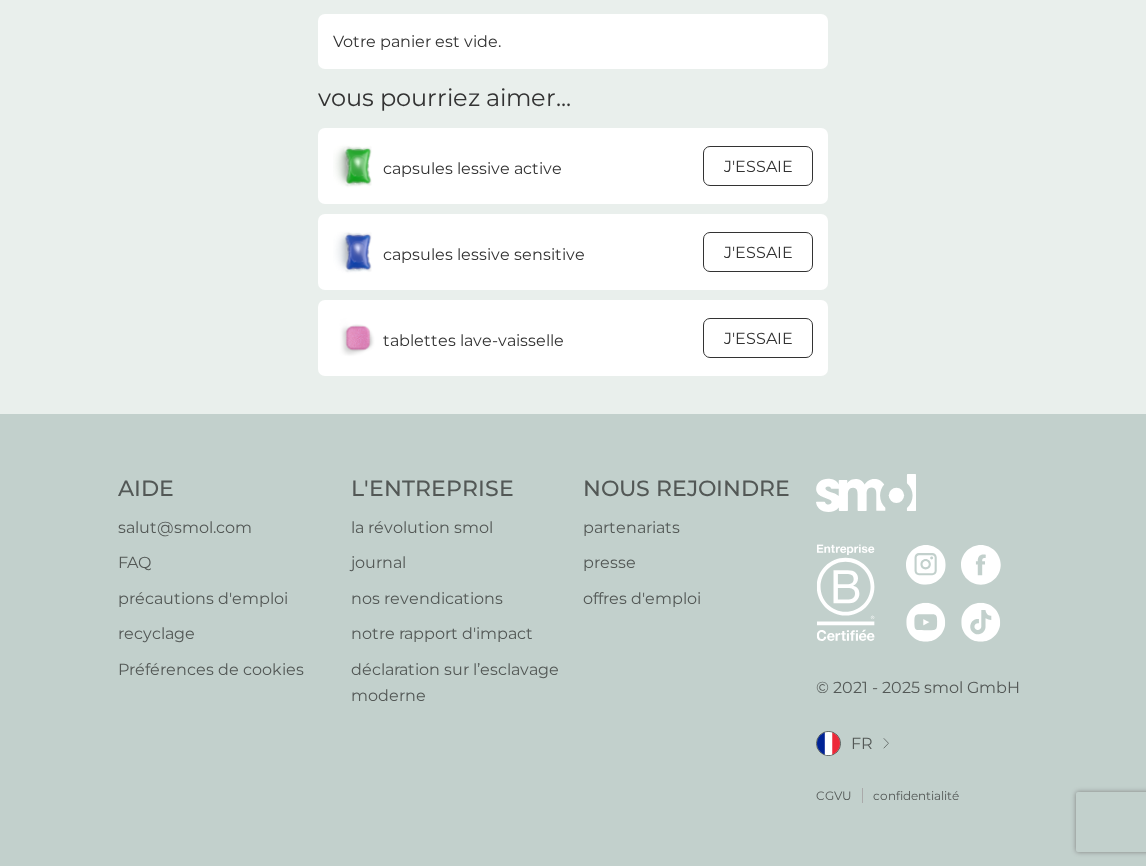click on "FR" at bounding box center (862, 744) 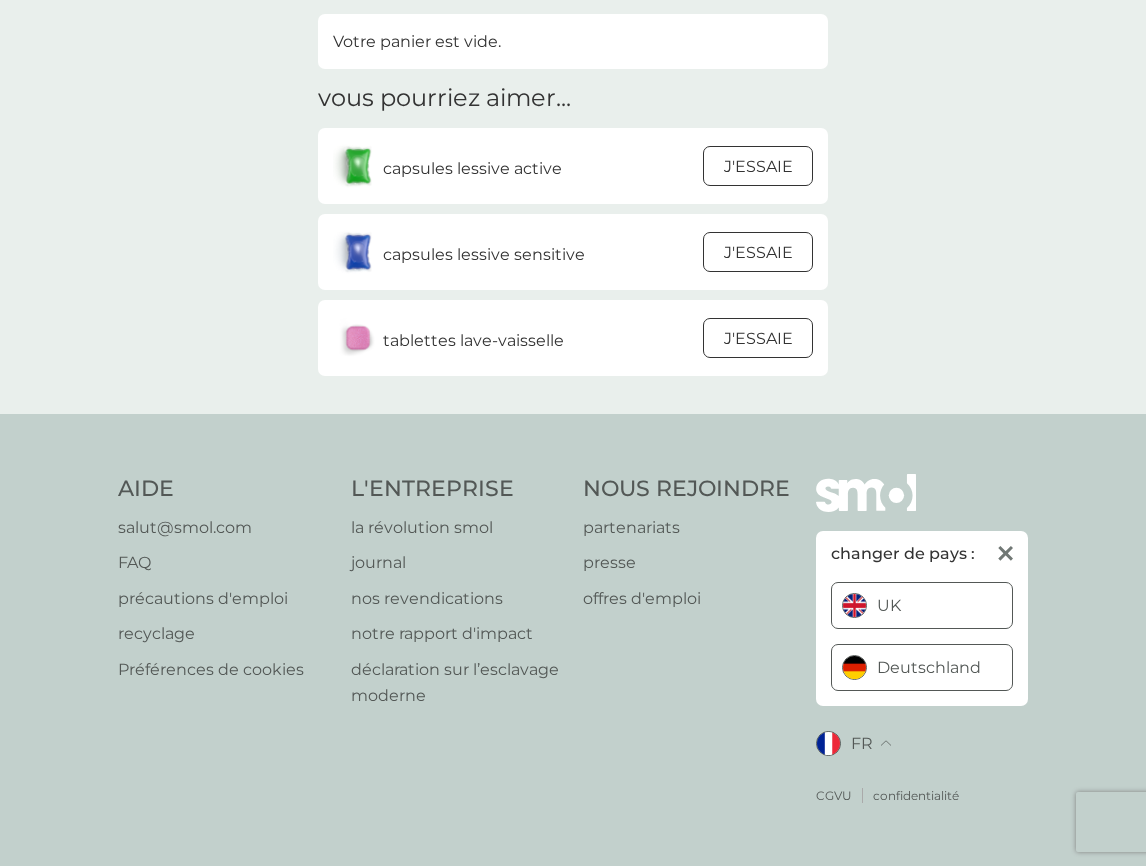 click on "Deutschland" at bounding box center (929, 668) 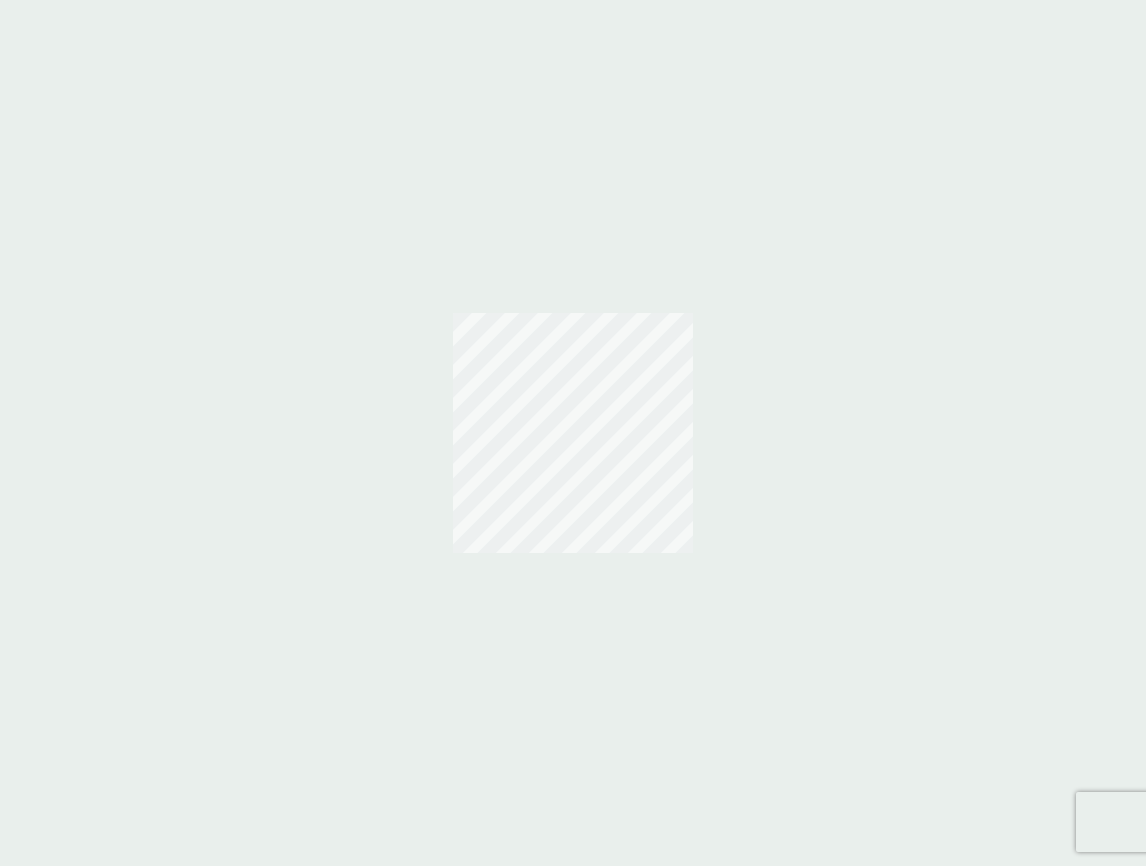 scroll, scrollTop: 0, scrollLeft: 0, axis: both 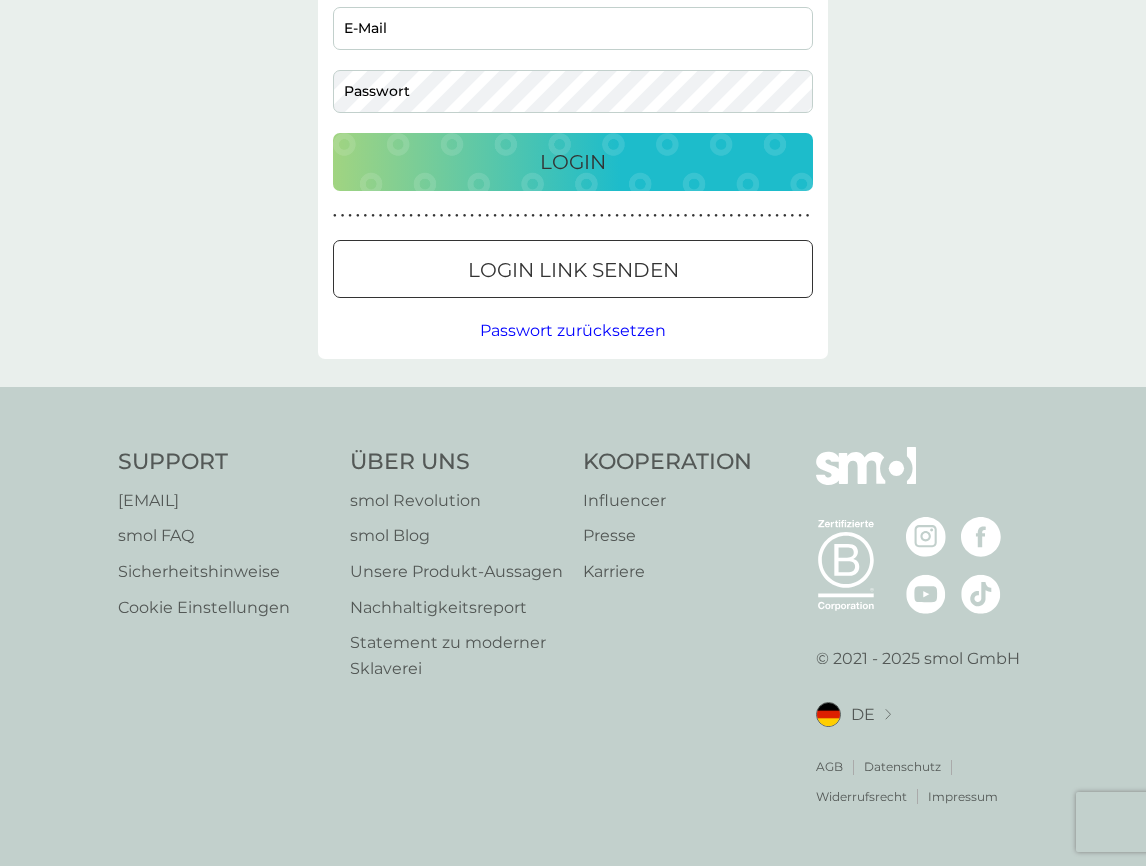 click on "Cookie Einstellungen" at bounding box center (204, 608) 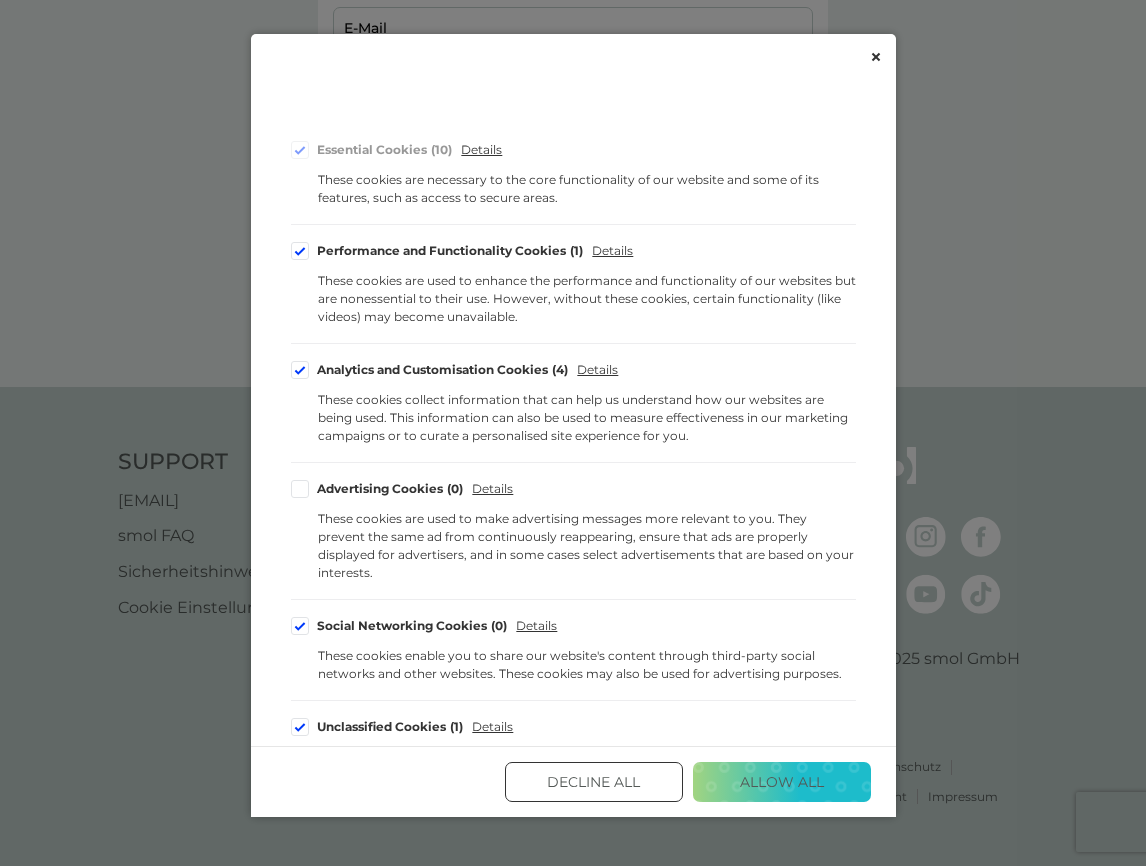 scroll, scrollTop: 196, scrollLeft: 0, axis: vertical 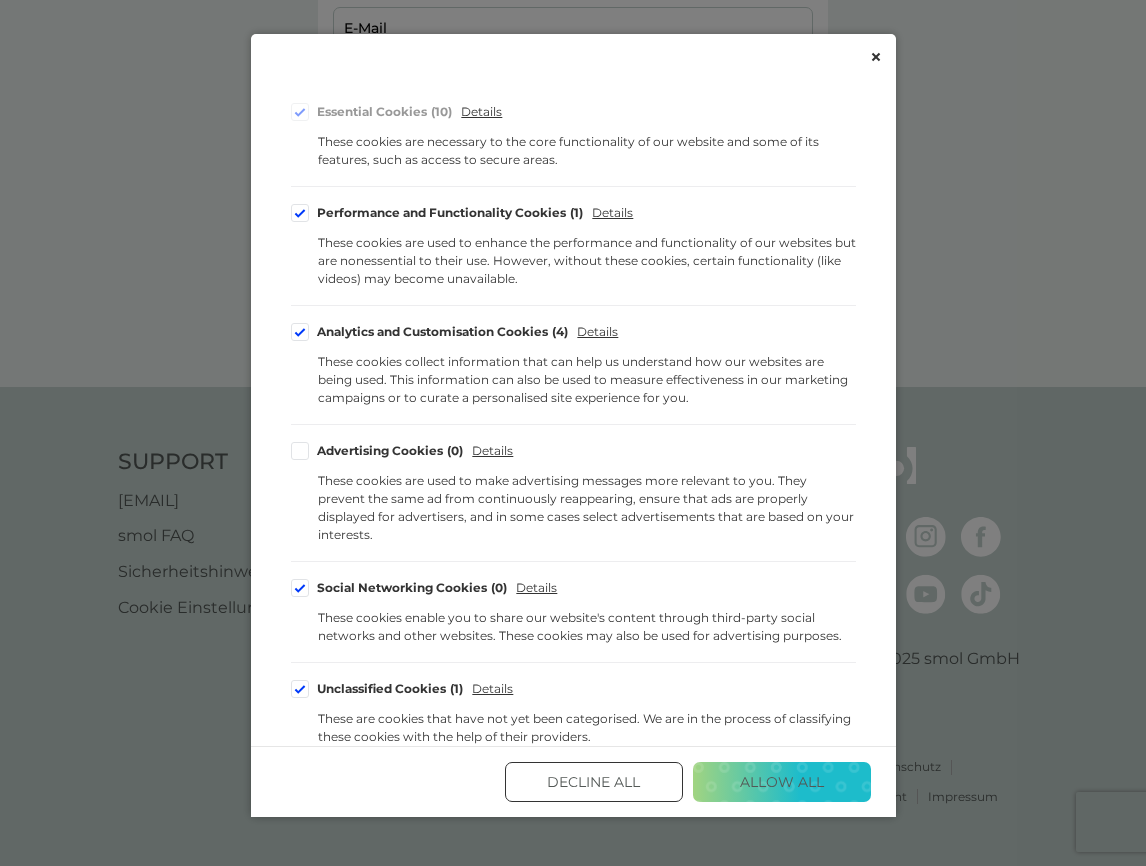 click on "Decline All" at bounding box center [594, 782] 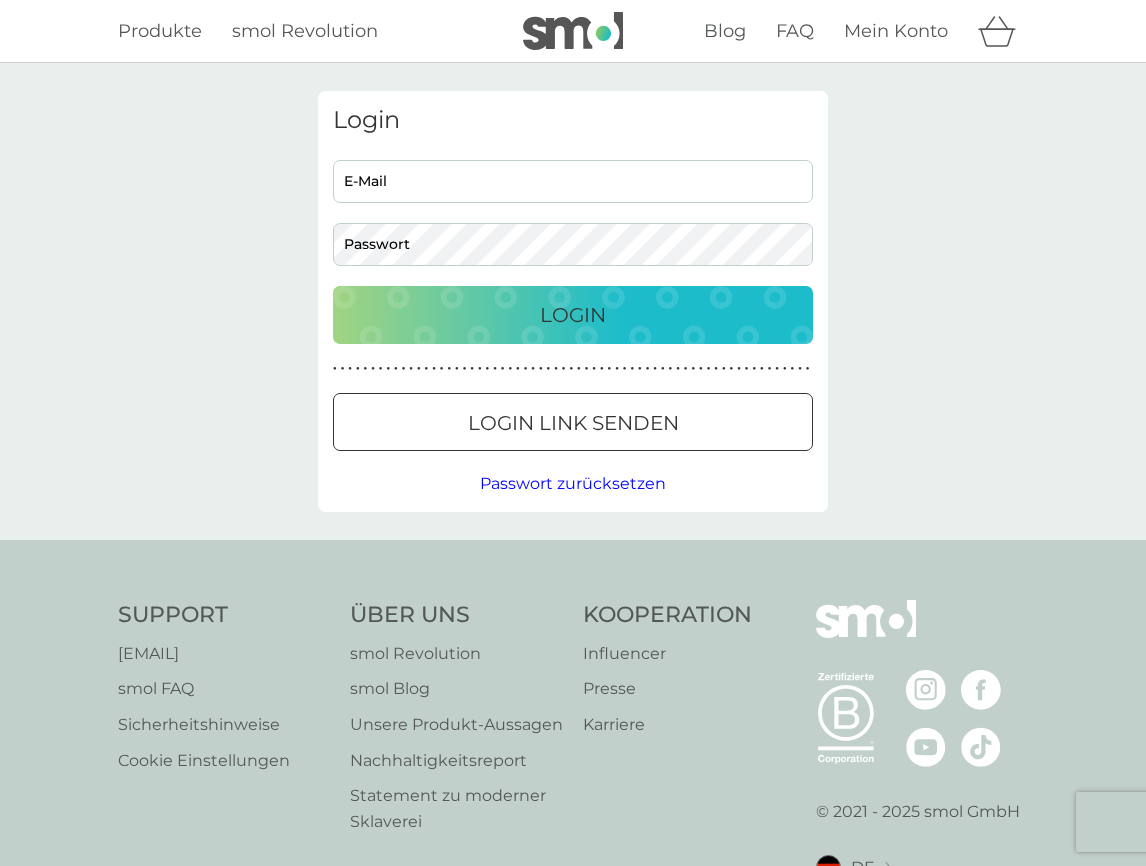 scroll, scrollTop: 153, scrollLeft: 0, axis: vertical 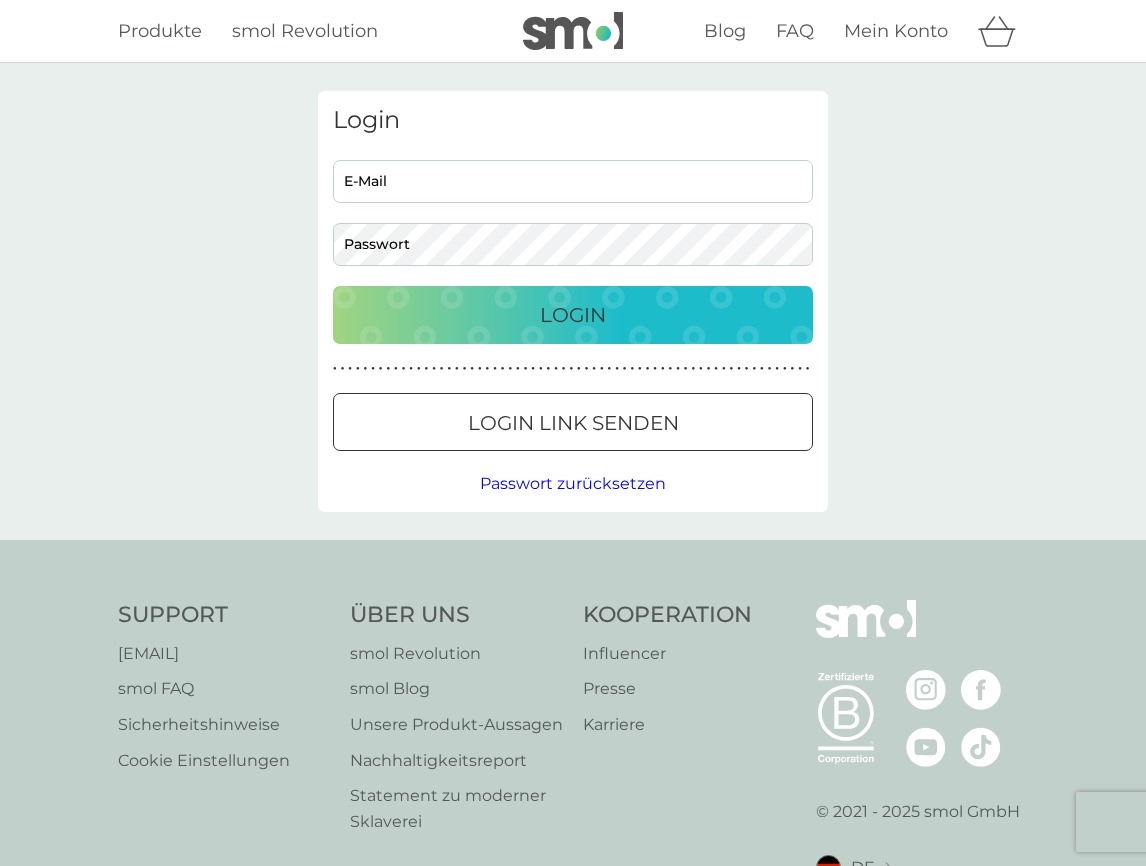 click 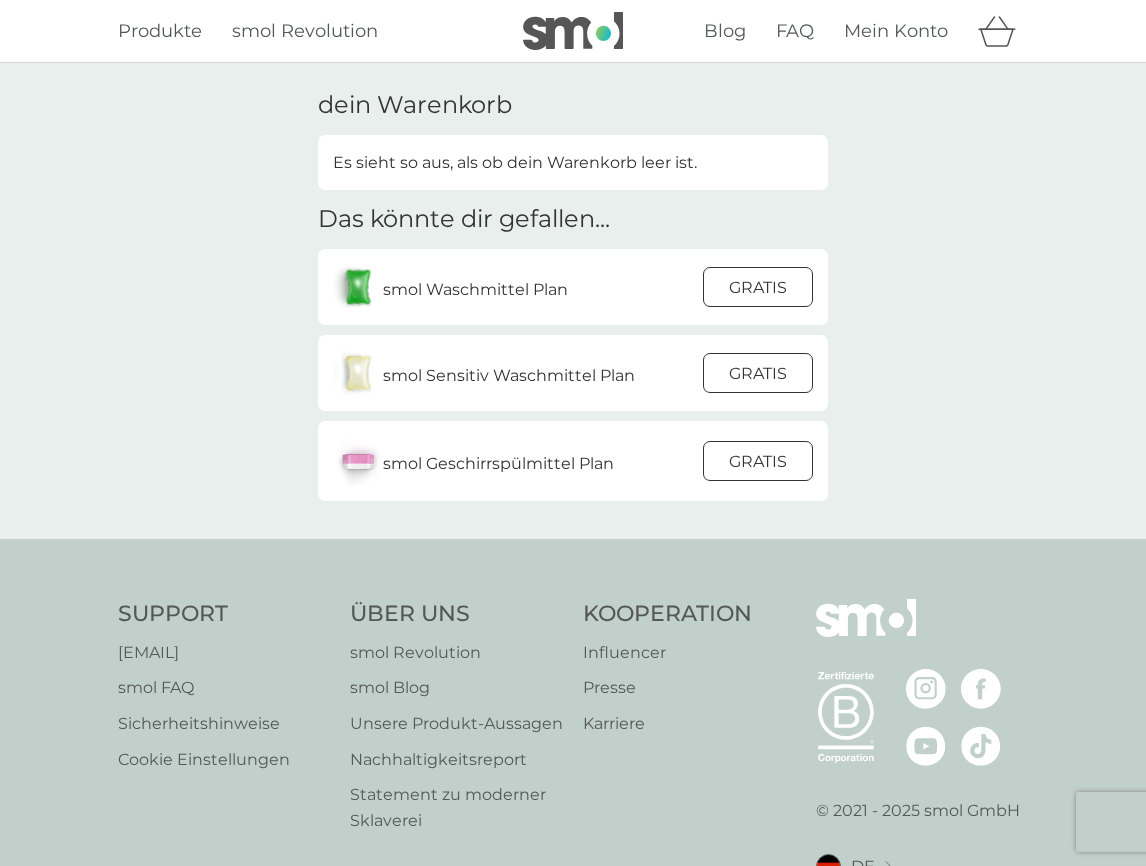 click on "Cookie Einstellungen" at bounding box center [204, 760] 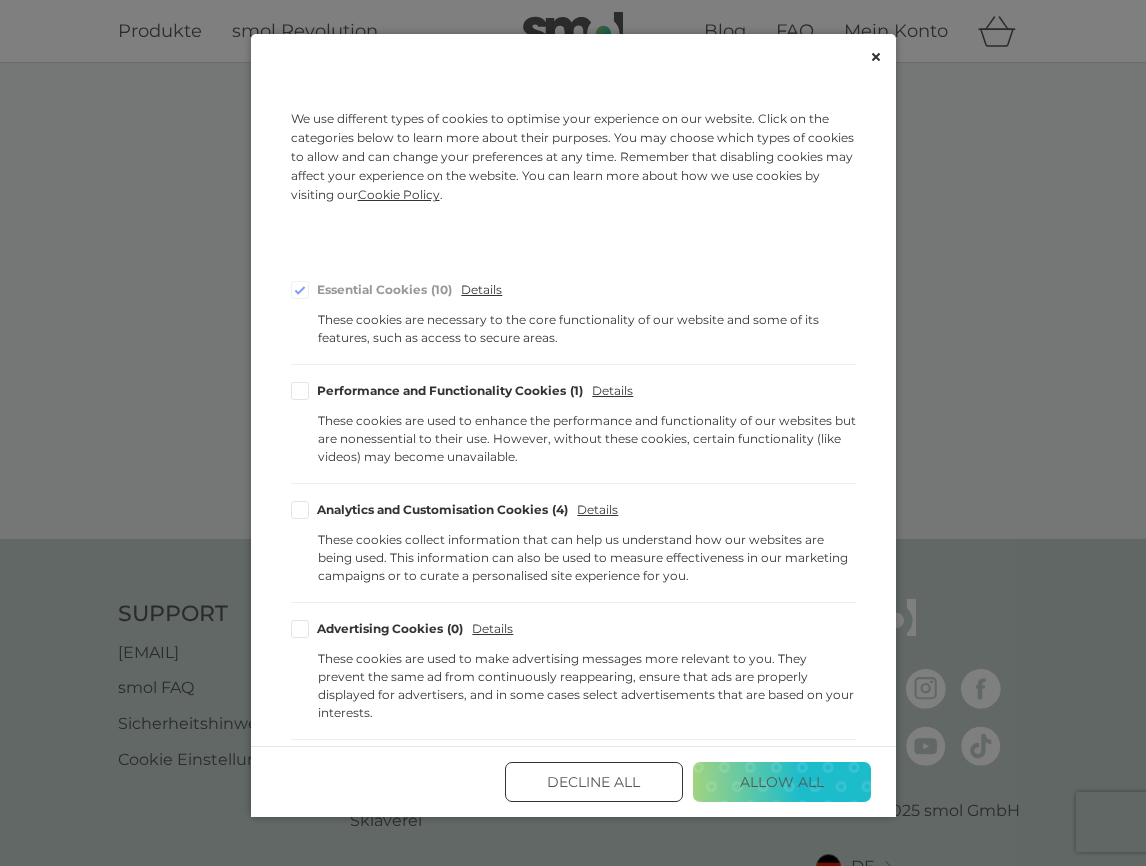 scroll, scrollTop: 0, scrollLeft: 0, axis: both 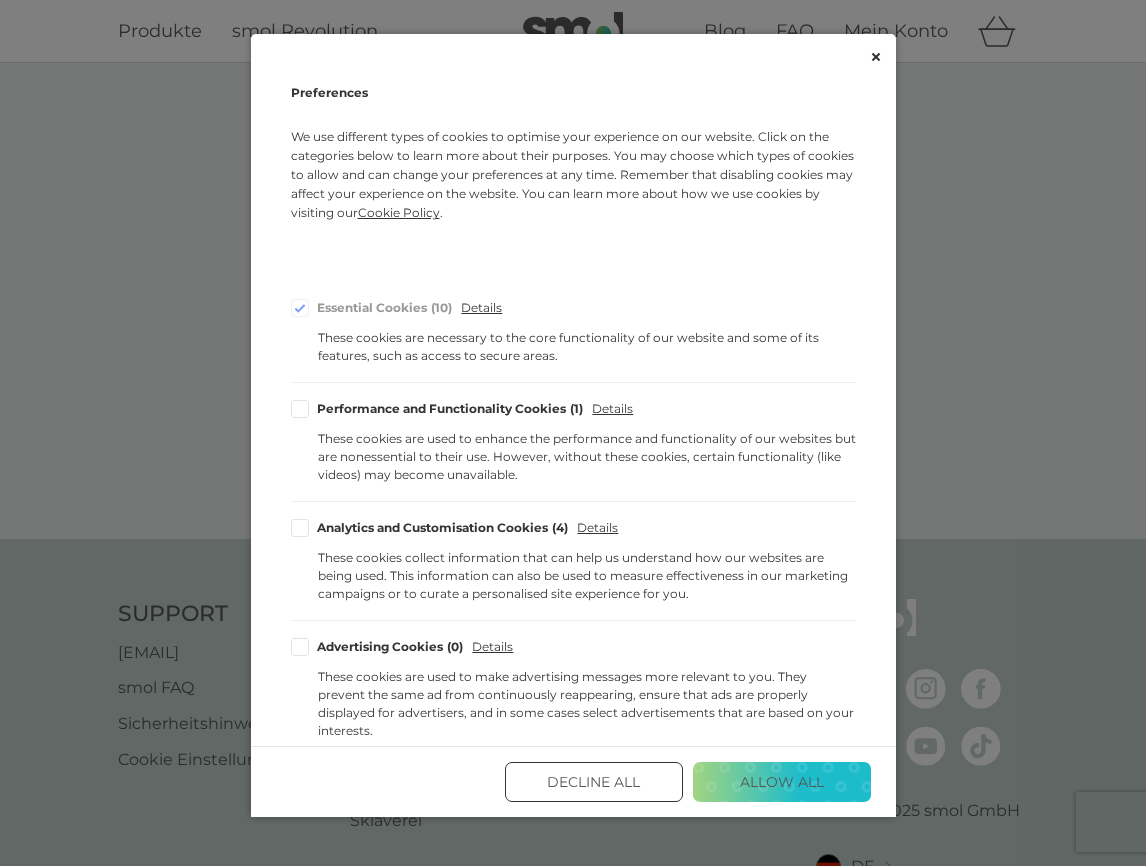 click 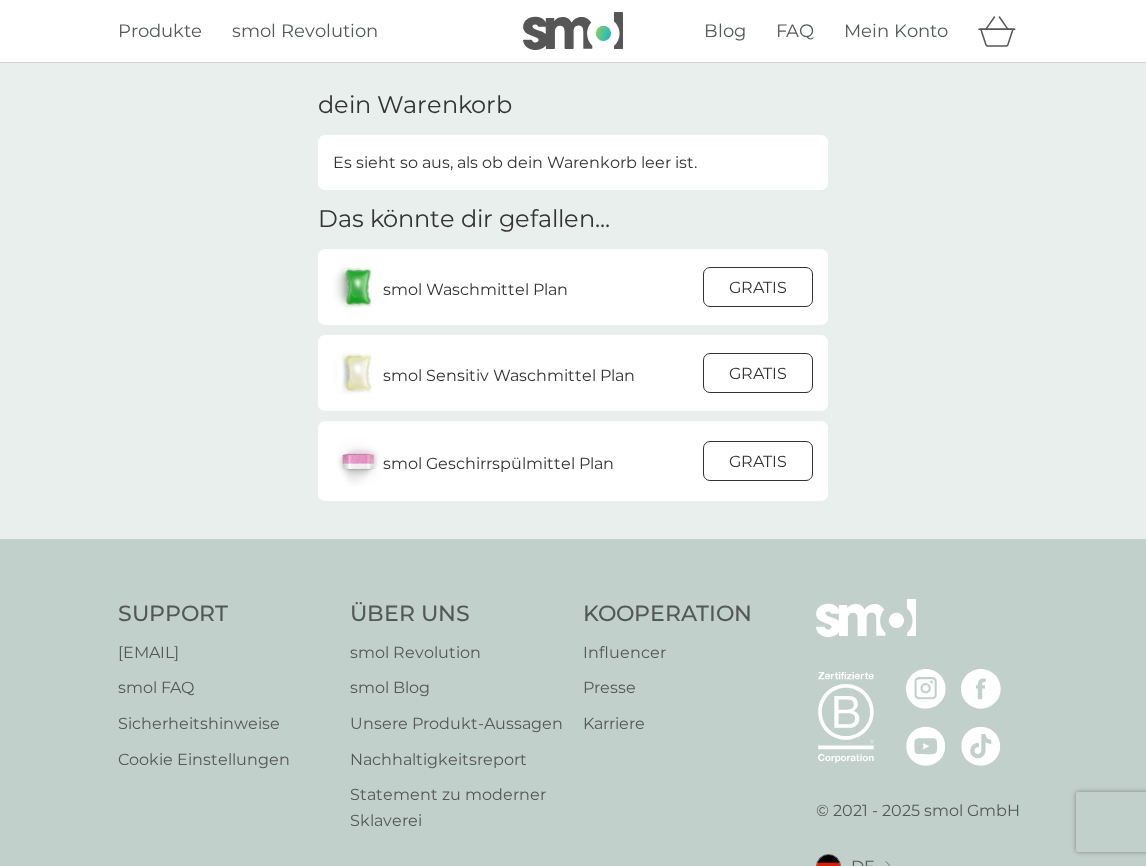 click at bounding box center (573, 31) 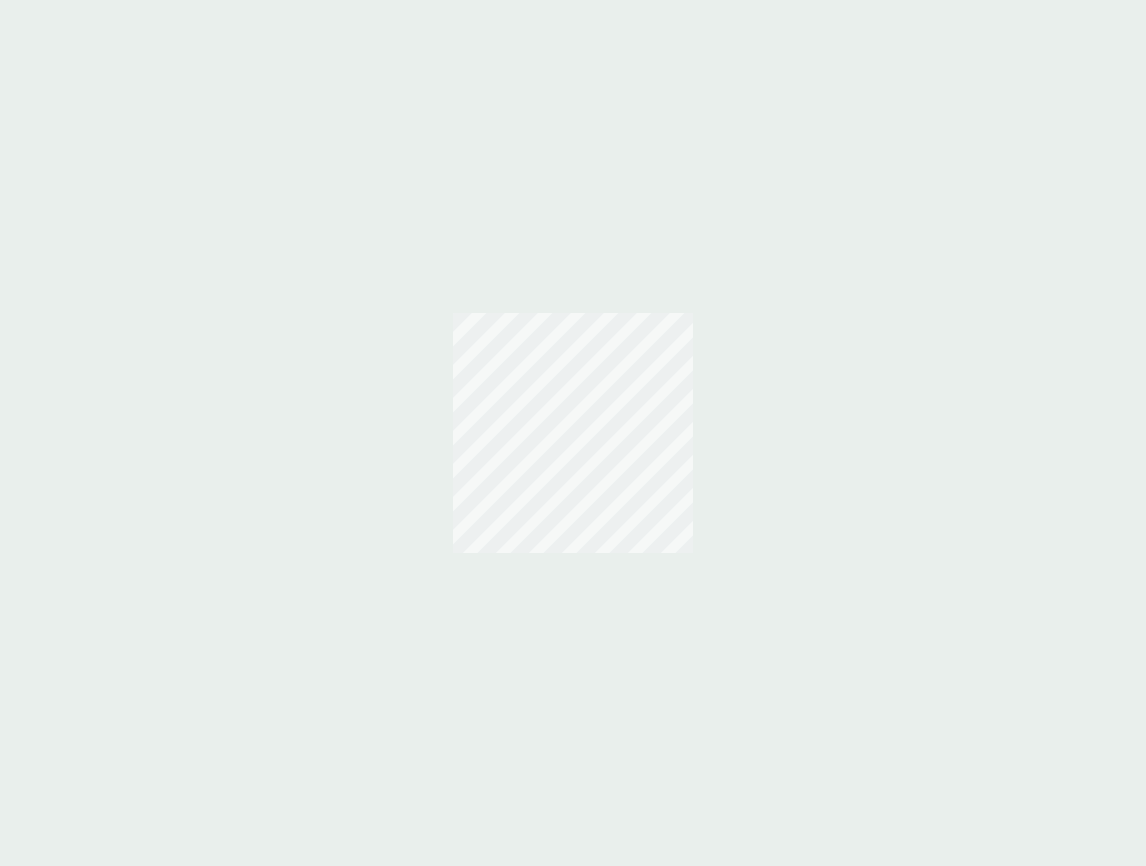 scroll, scrollTop: 0, scrollLeft: 0, axis: both 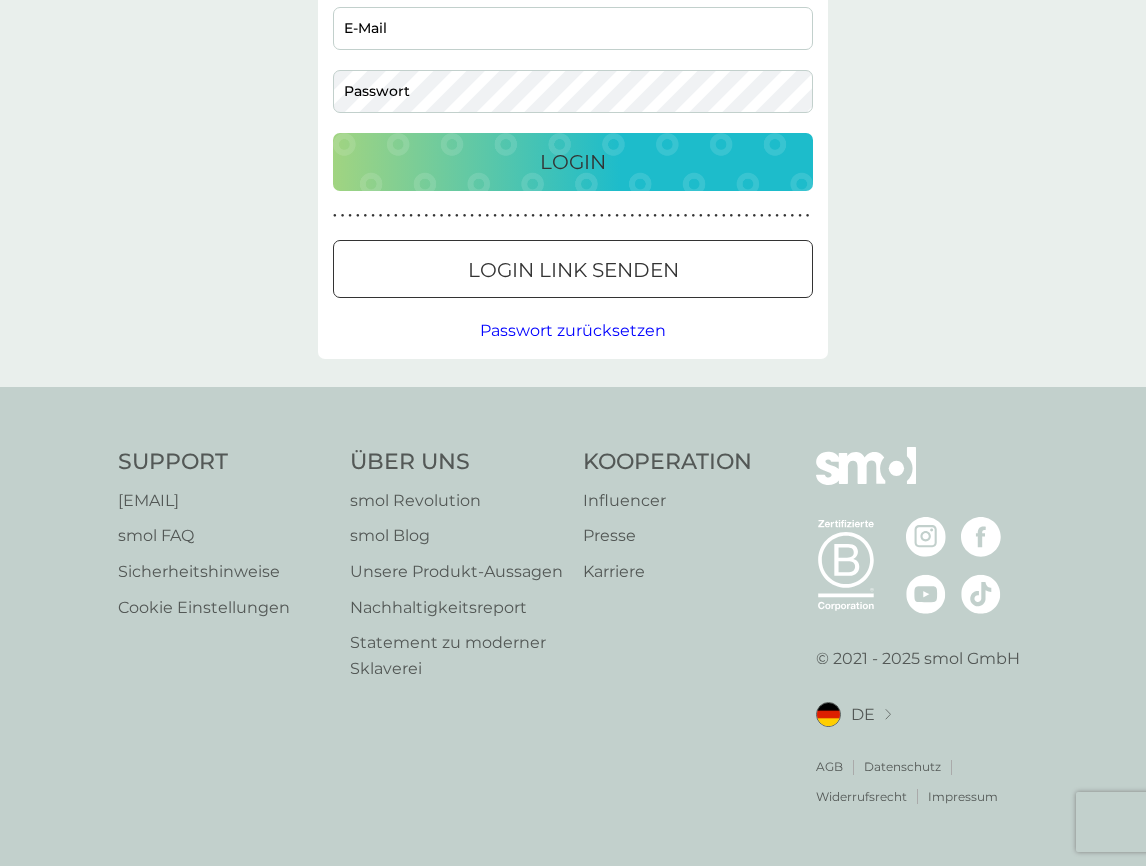 click on "Cookie Einstellungen" at bounding box center (204, 608) 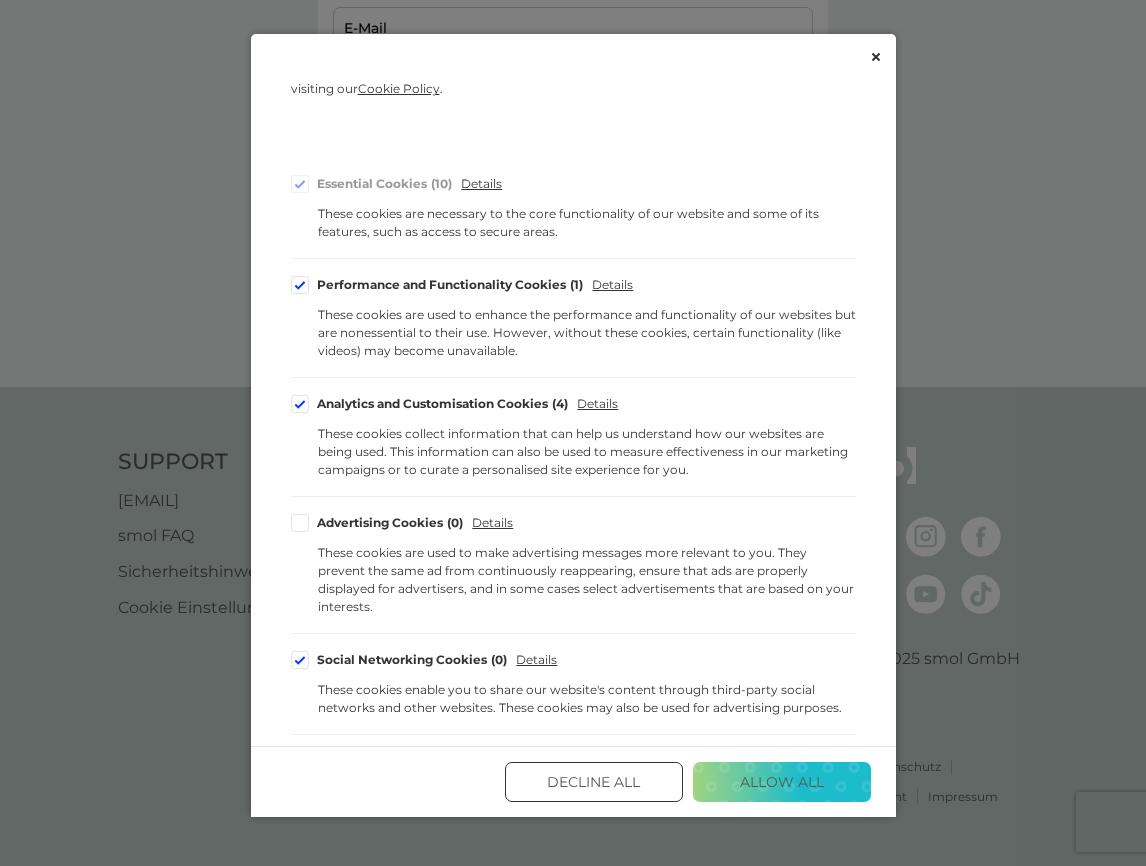 scroll, scrollTop: 0, scrollLeft: 0, axis: both 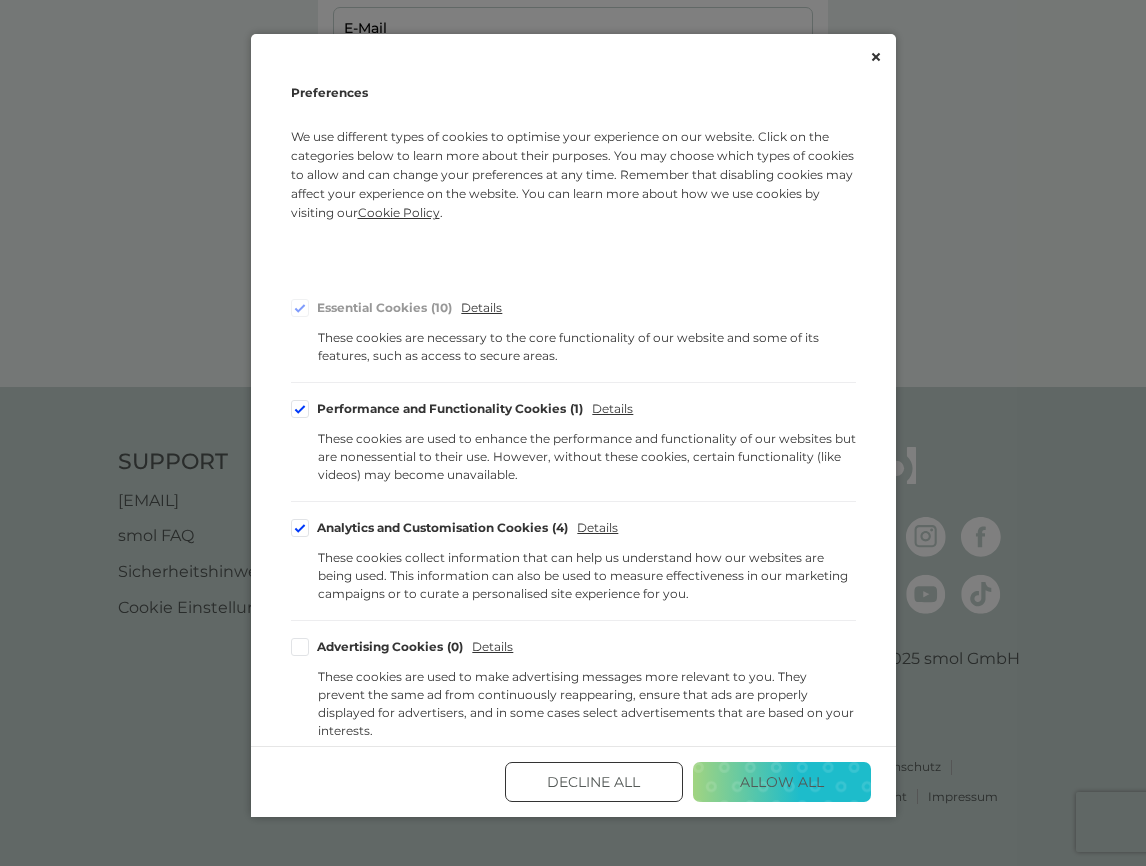 click on "Decline All" at bounding box center (594, 782) 